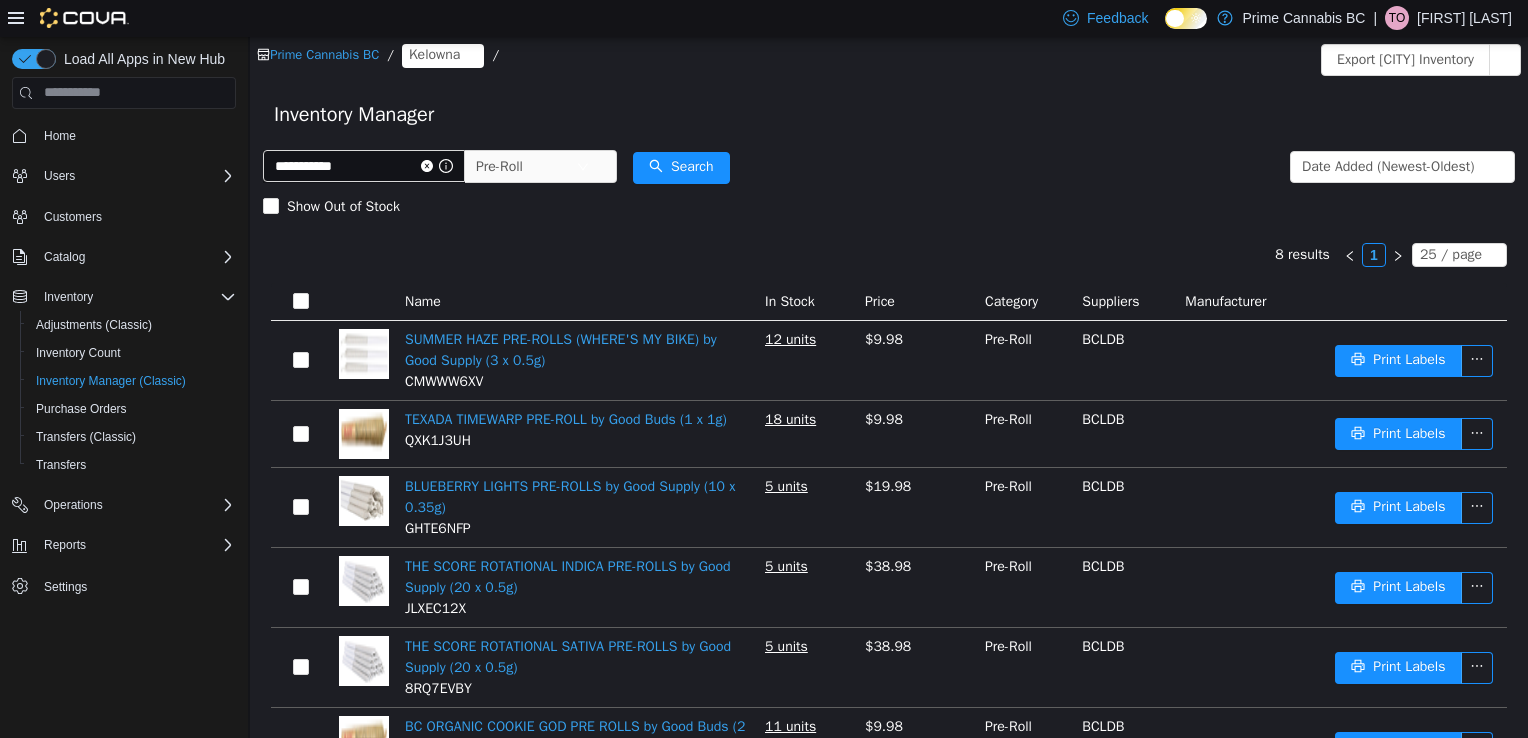 scroll, scrollTop: 0, scrollLeft: 0, axis: both 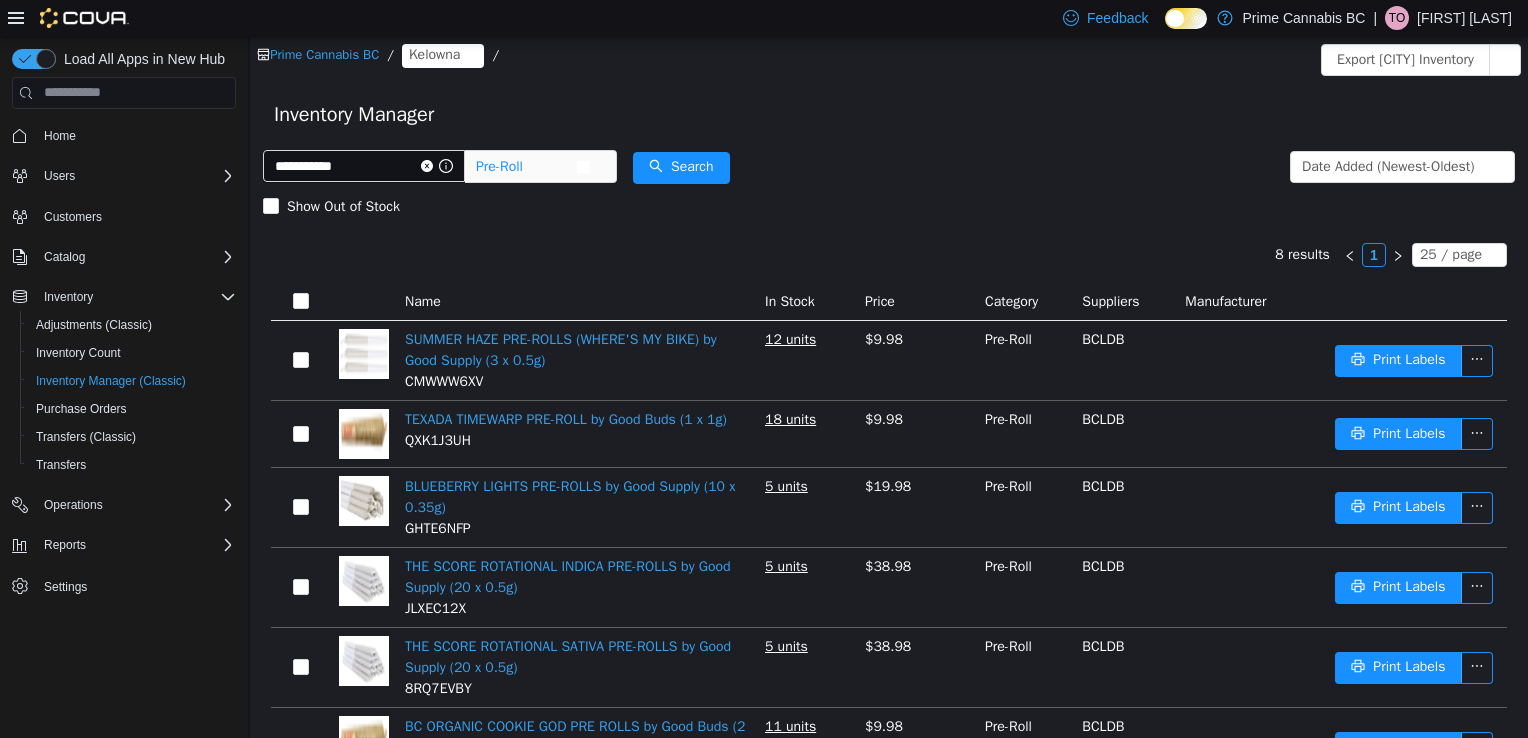 click on "Pre-Roll" at bounding box center (499, 166) 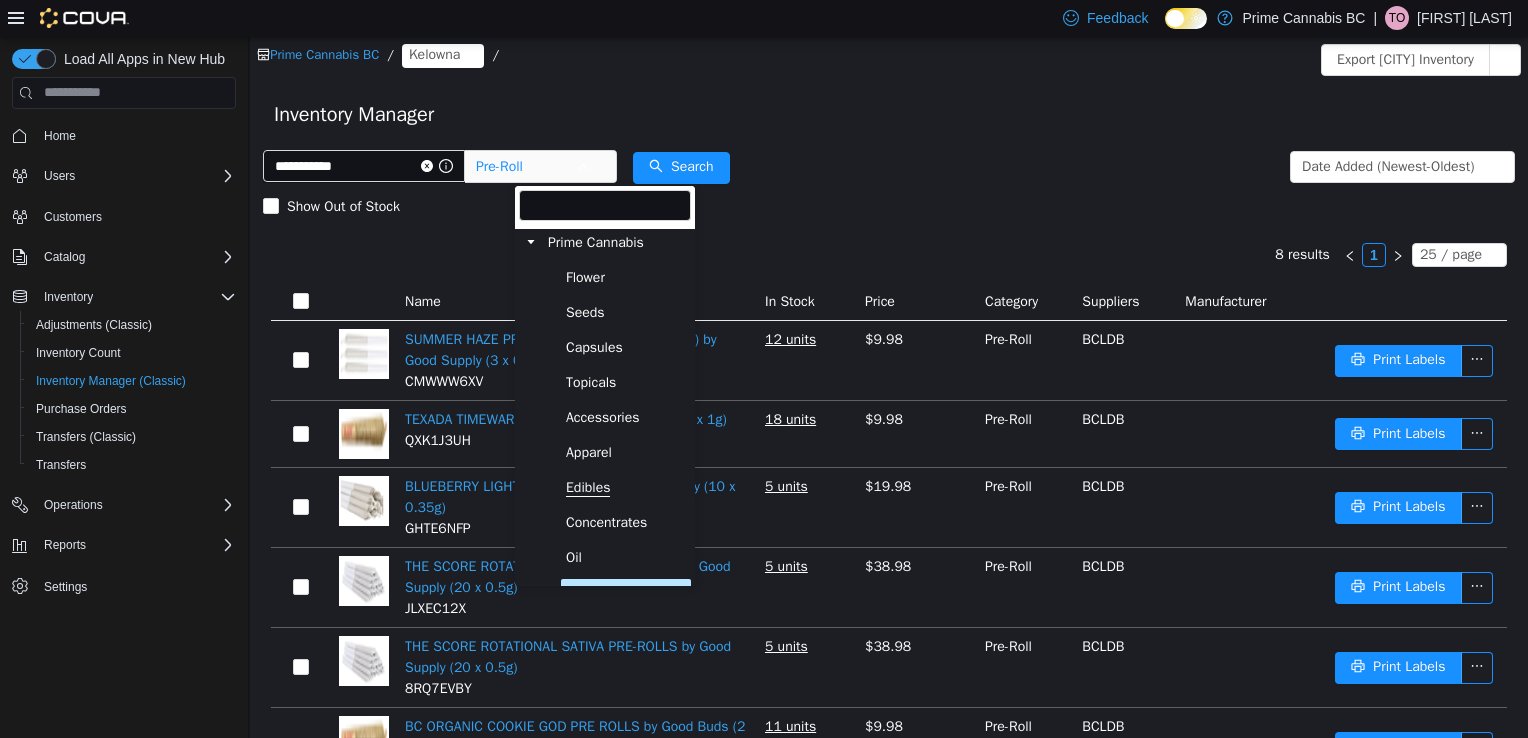 click on "Edibles" at bounding box center (588, 487) 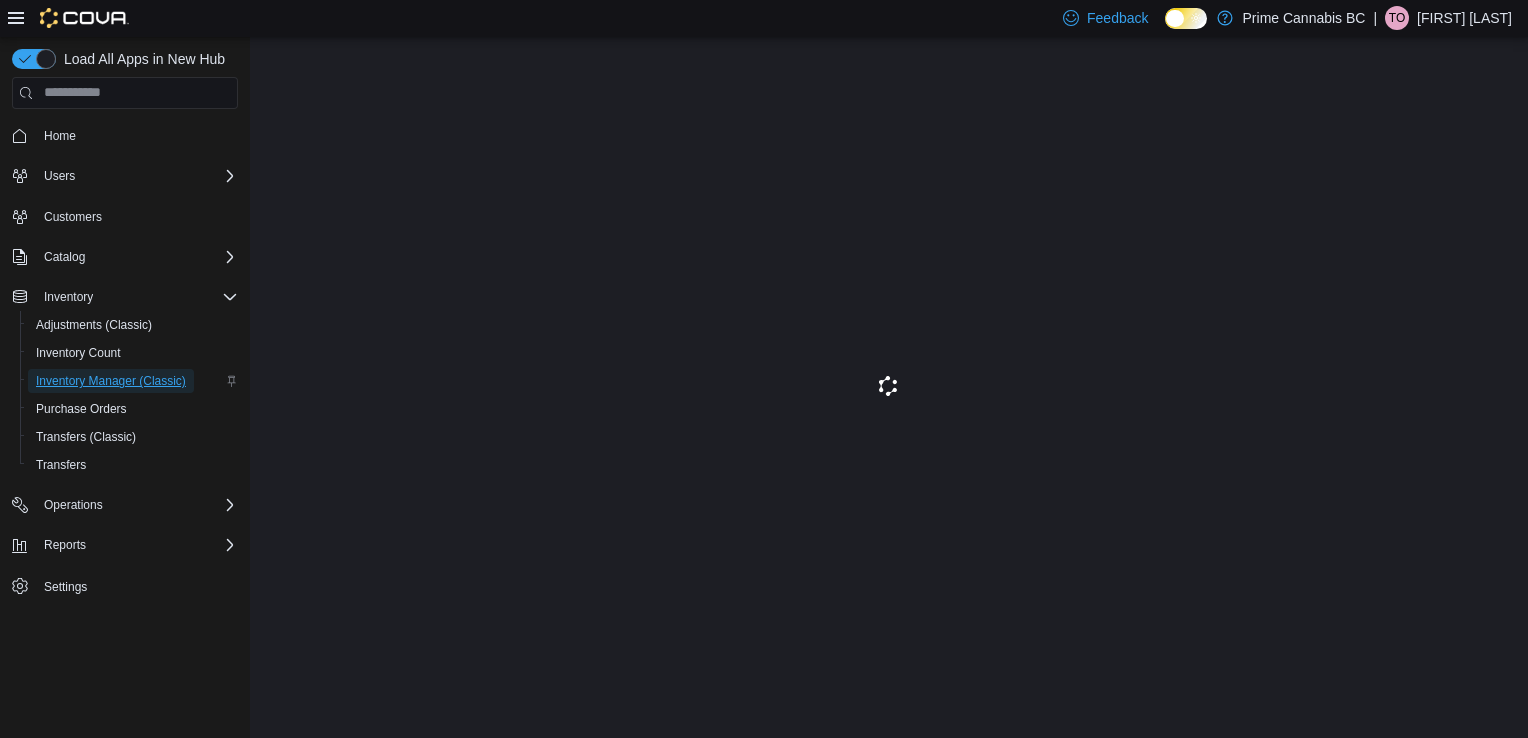 click on "Inventory Manager (Classic)" at bounding box center (111, 381) 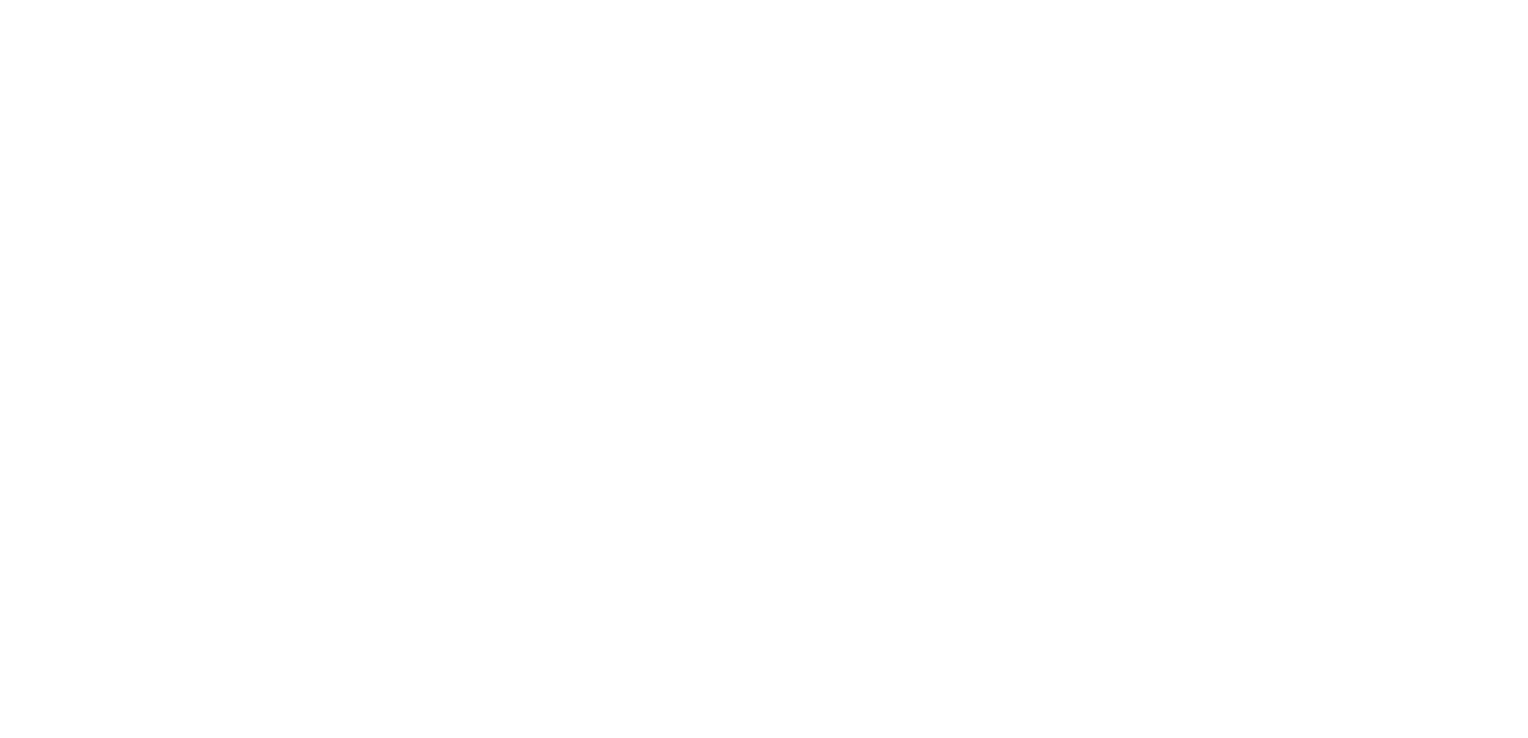 scroll, scrollTop: 0, scrollLeft: 0, axis: both 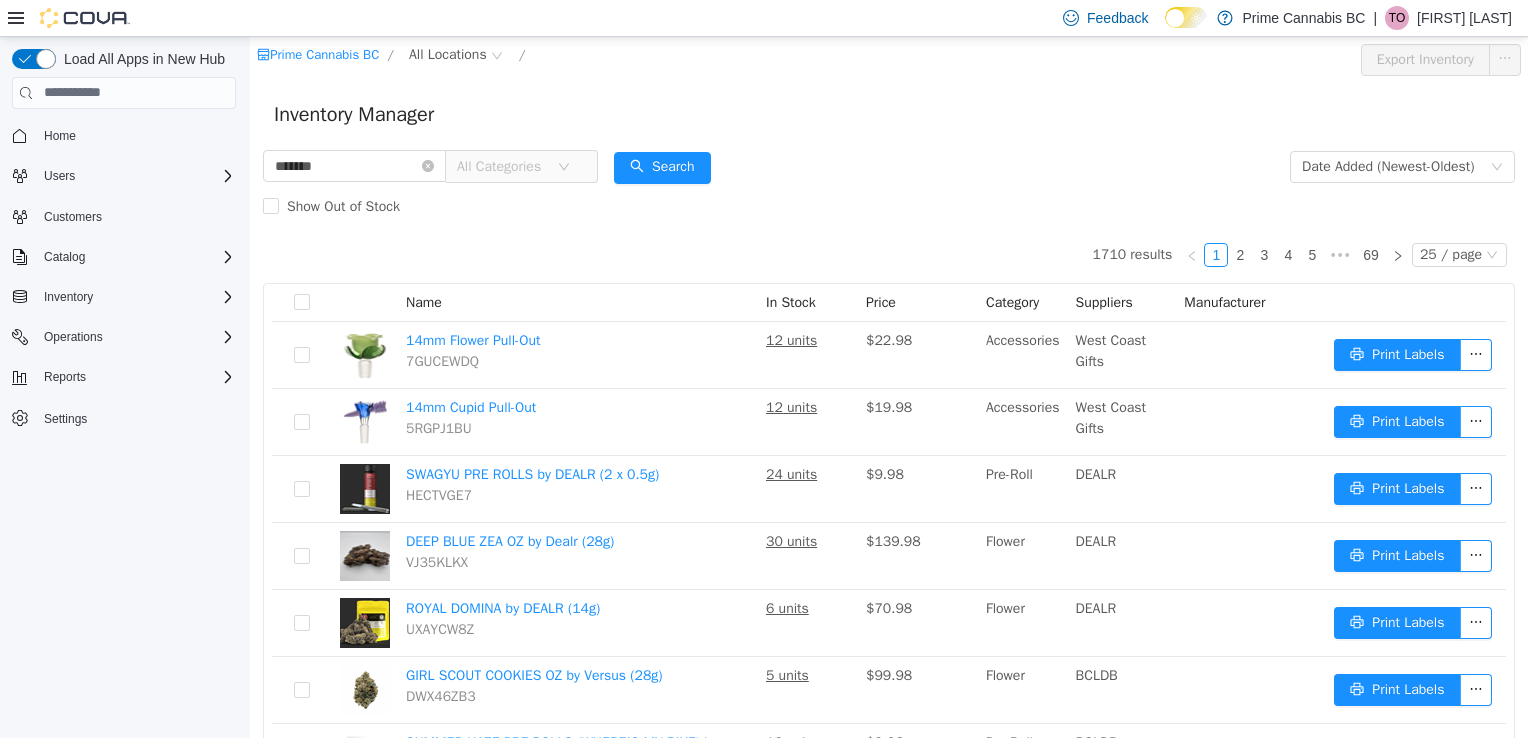 type on "*******" 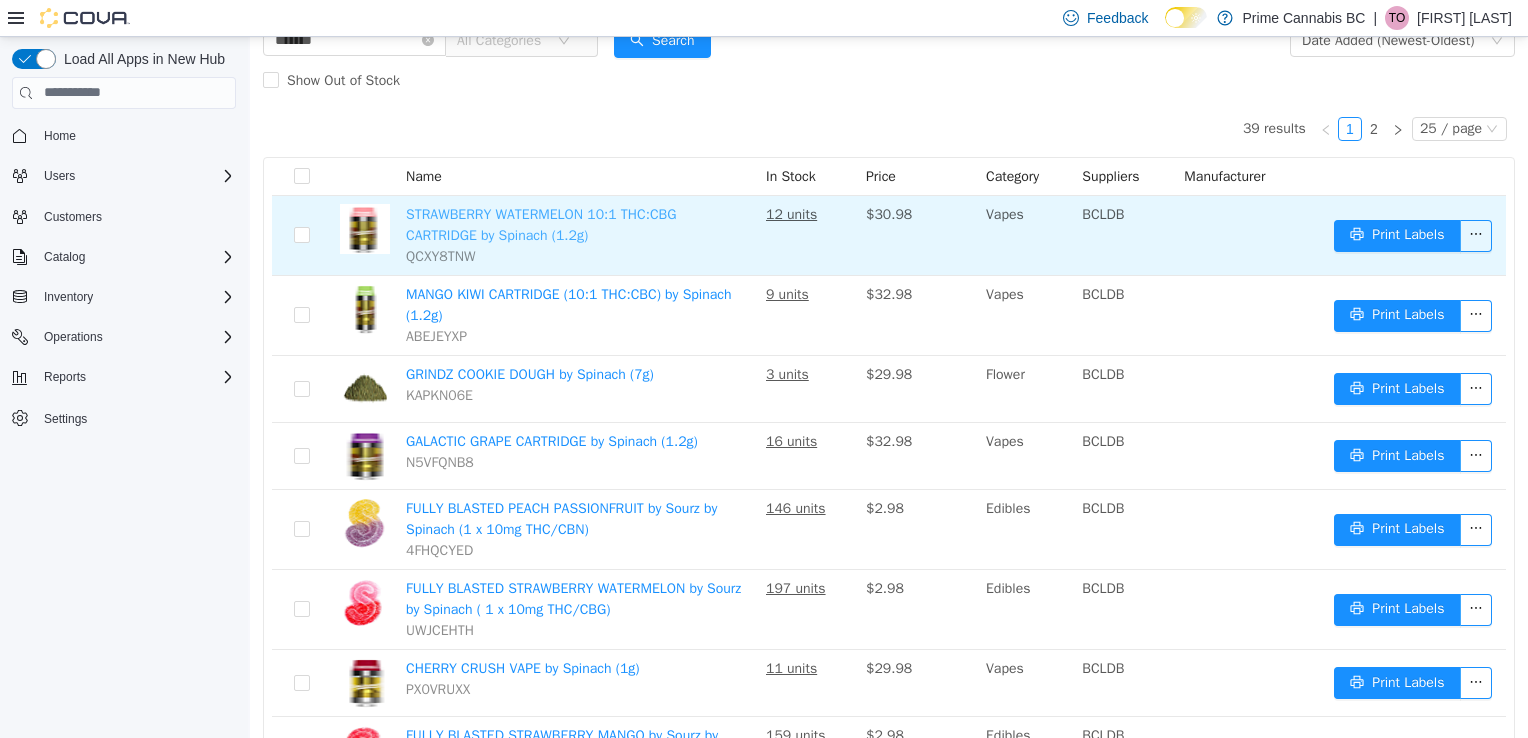 scroll, scrollTop: 127, scrollLeft: 0, axis: vertical 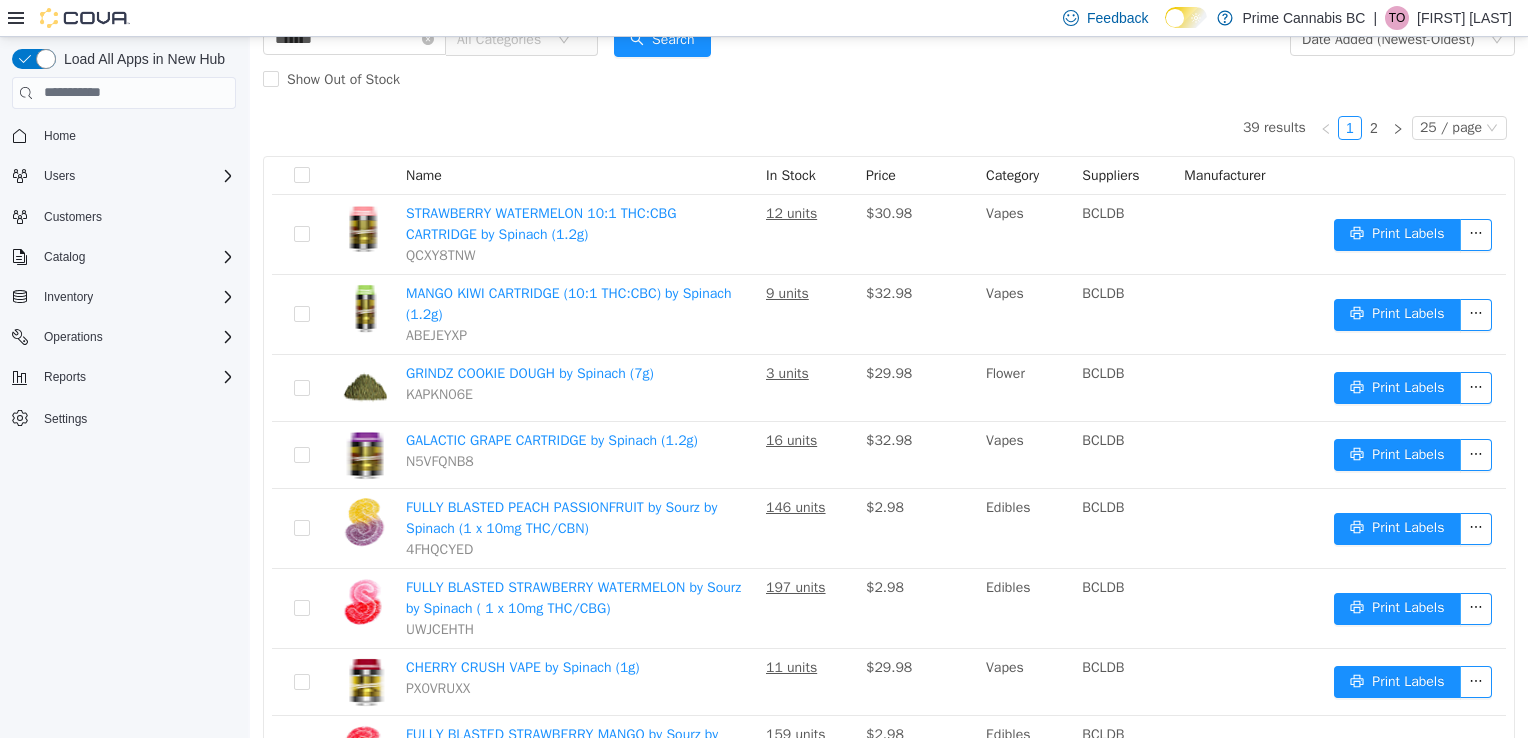 click on "All Categories" at bounding box center [502, 39] 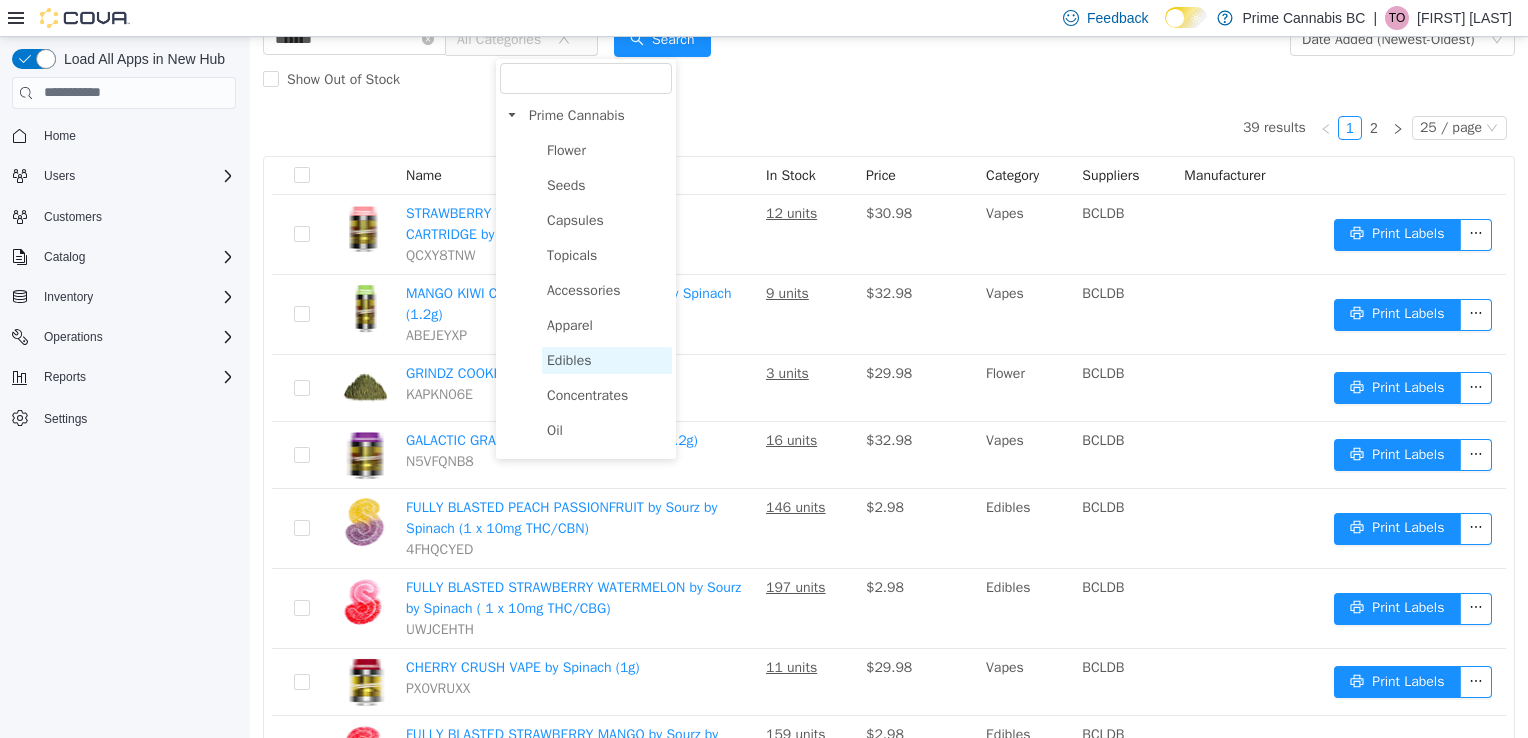 click on "Edibles" at bounding box center [569, 359] 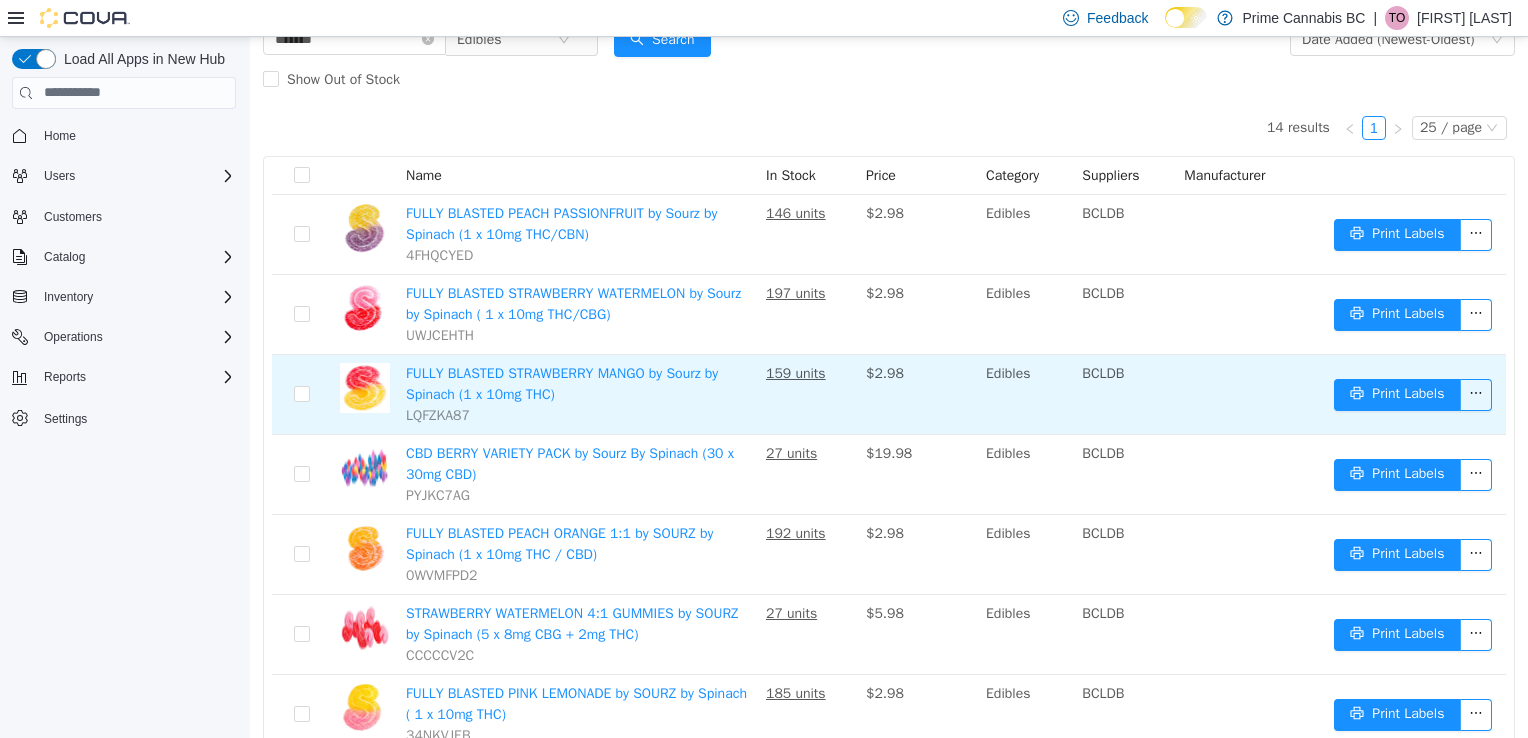 scroll, scrollTop: 0, scrollLeft: 0, axis: both 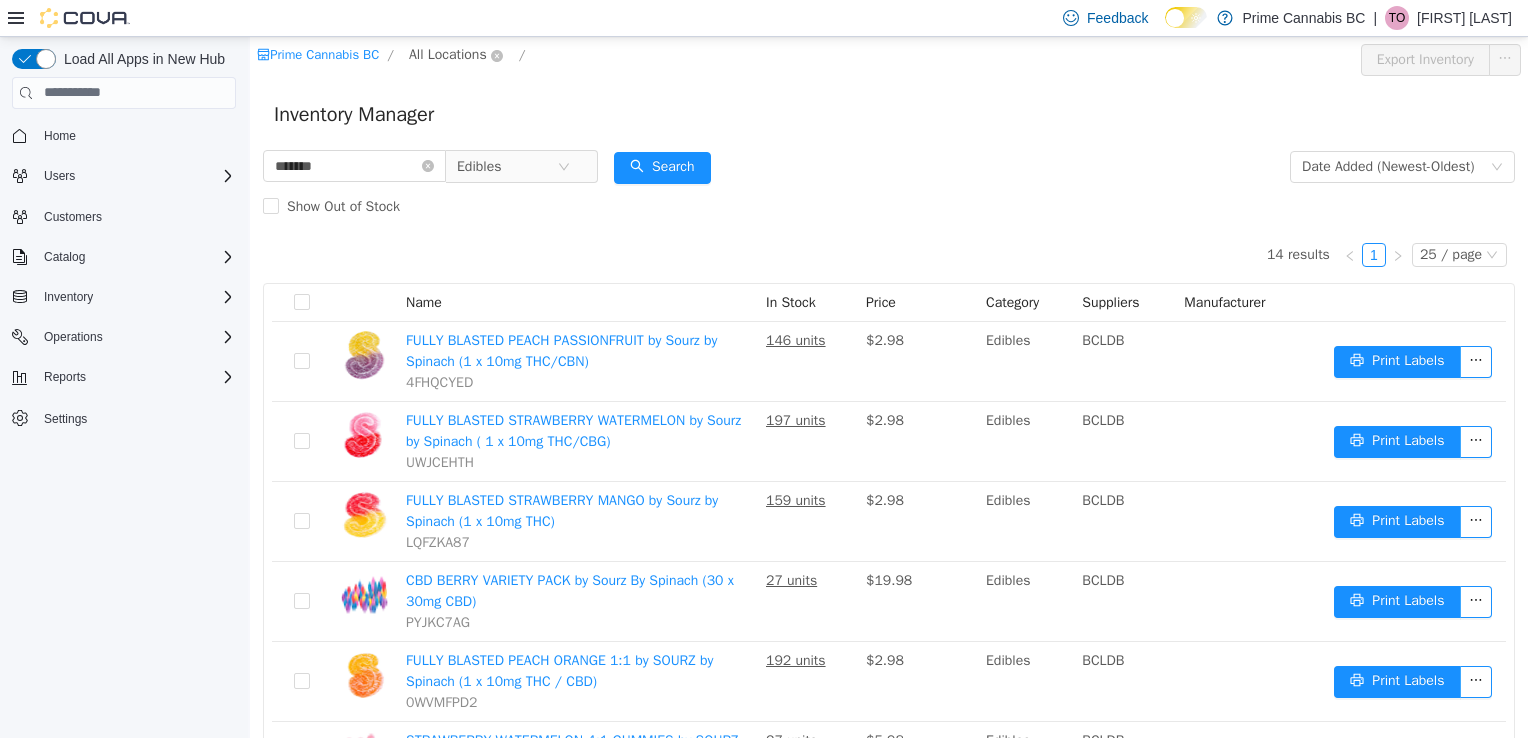 click on "All Locations" at bounding box center (448, 54) 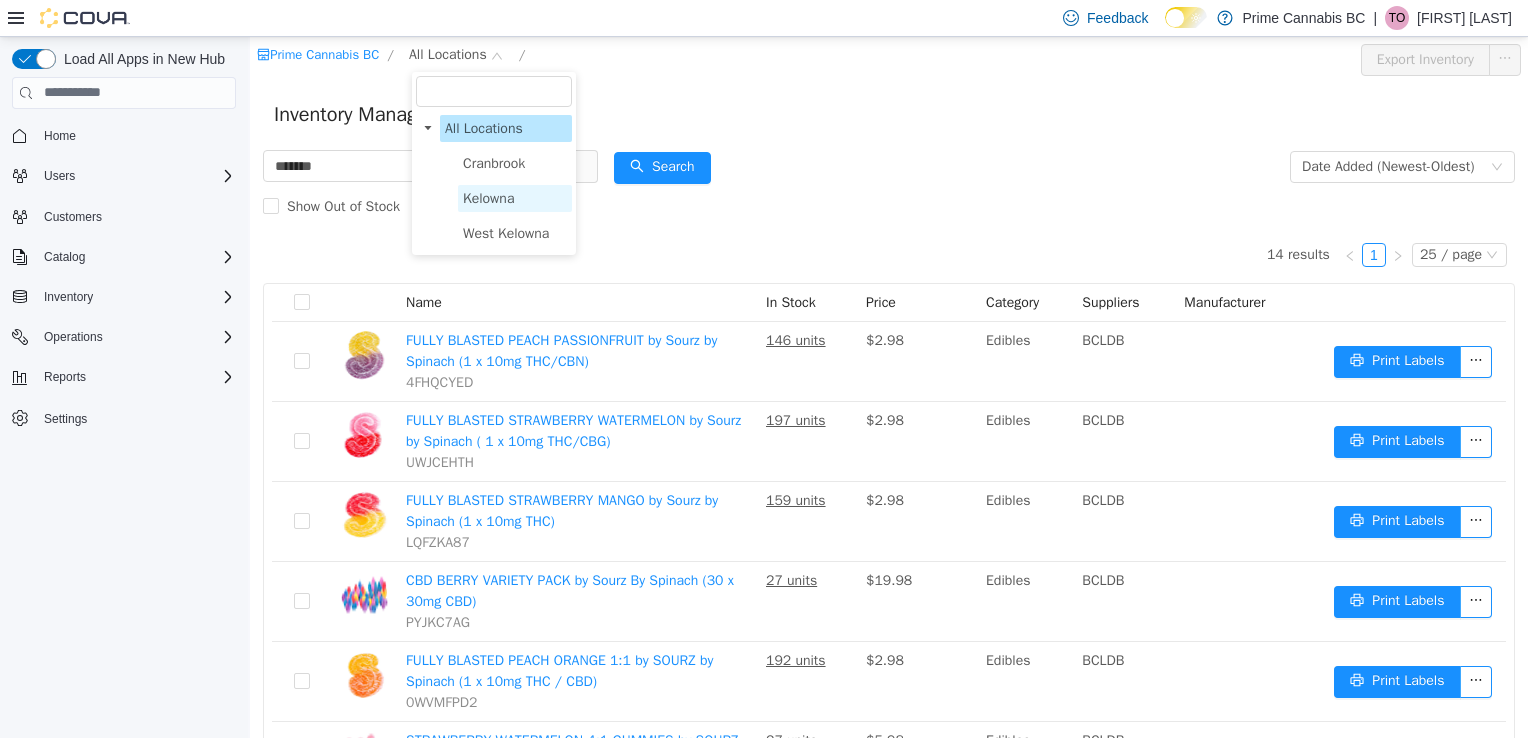 click on "Kelowna" at bounding box center [515, 197] 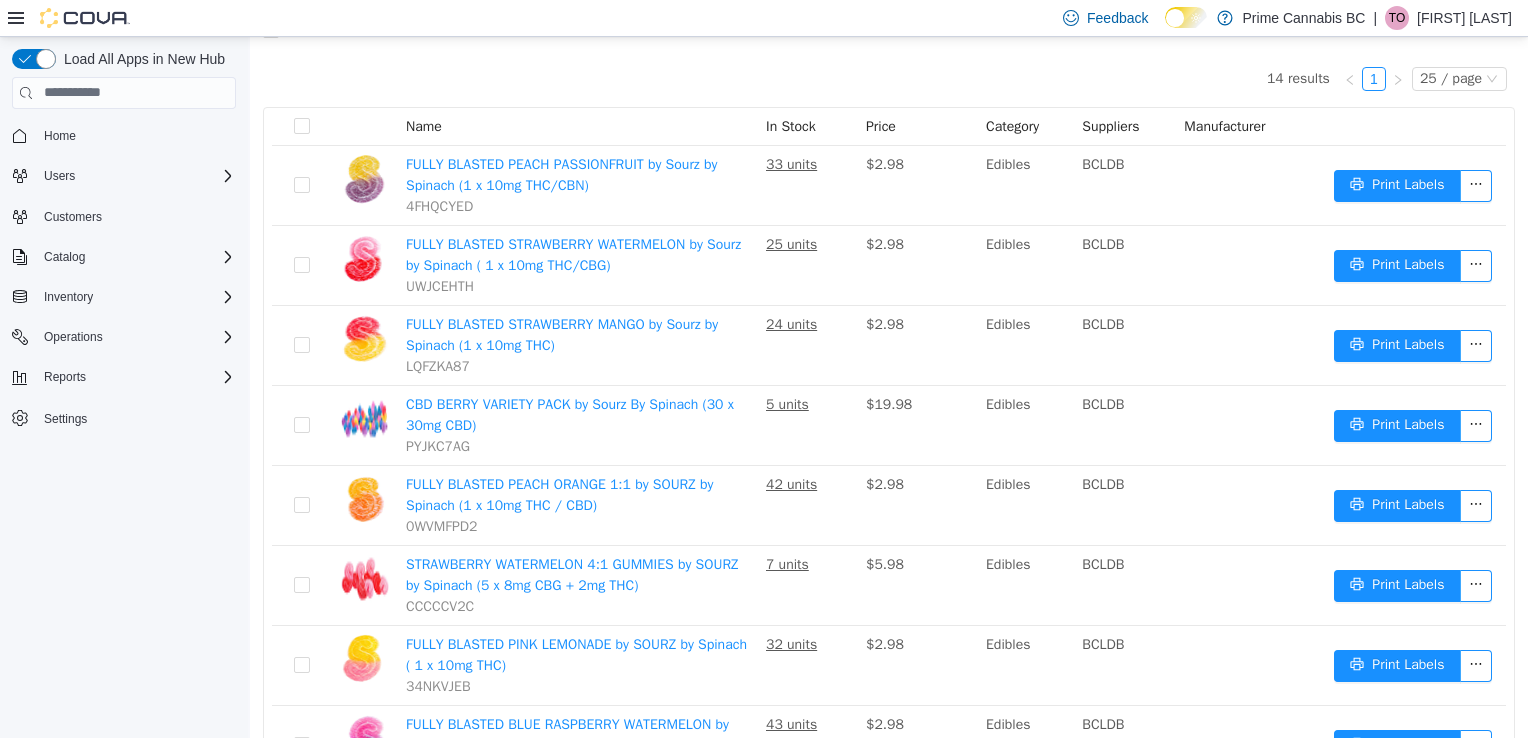 scroll, scrollTop: 179, scrollLeft: 0, axis: vertical 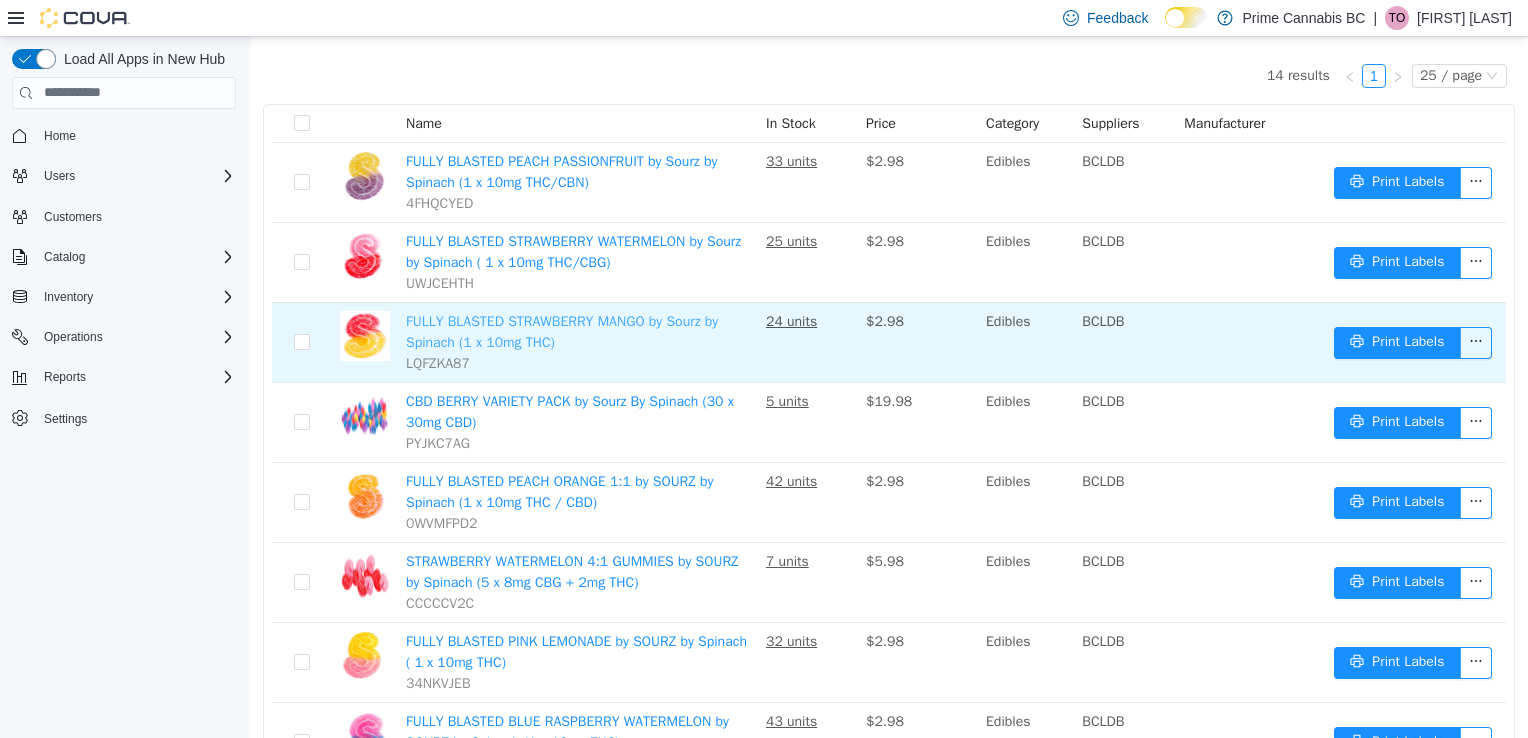 click on "FULLY BLASTED STRAWBERRY MANGO by Sourz by Spinach (1 x 10mg THC)" at bounding box center [562, 331] 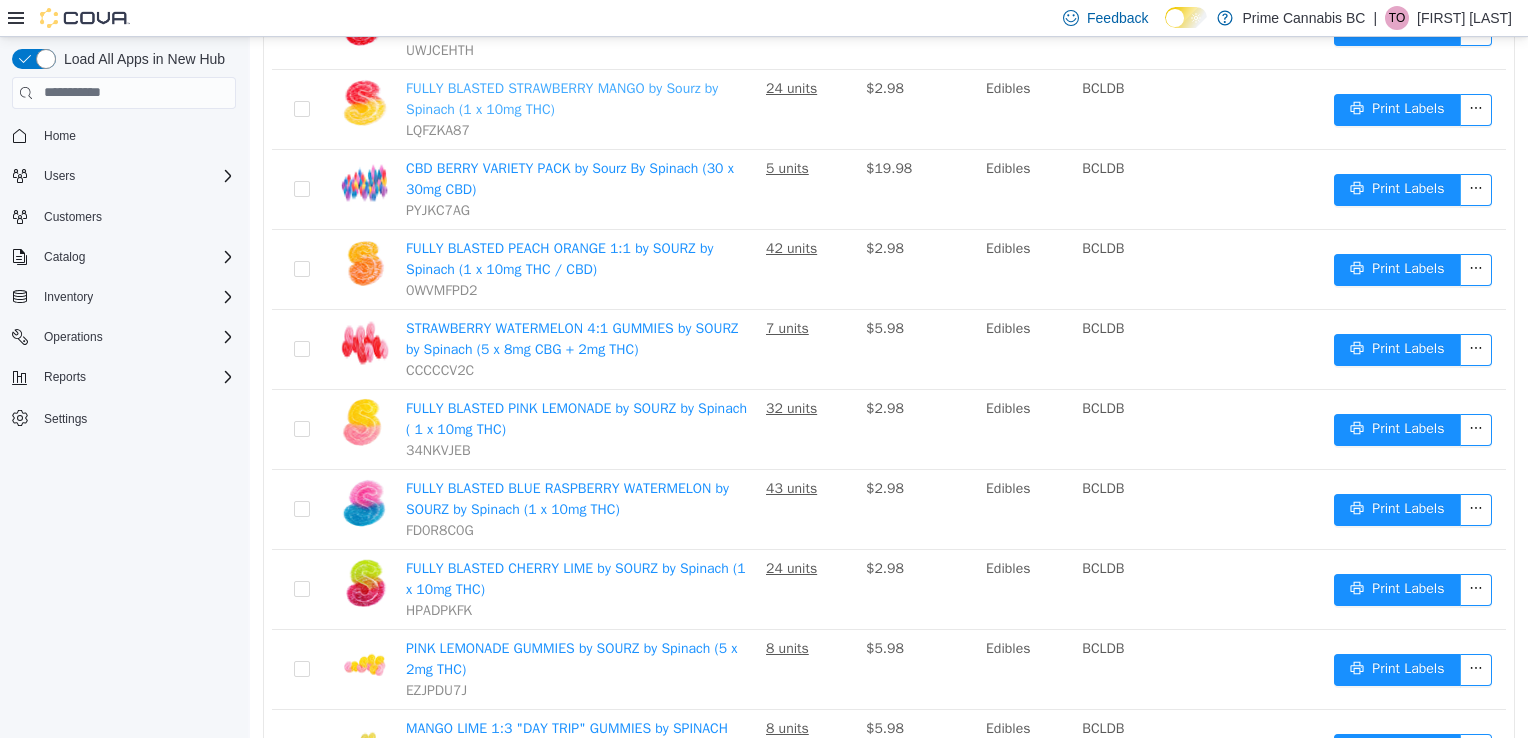 scroll, scrollTop: 420, scrollLeft: 0, axis: vertical 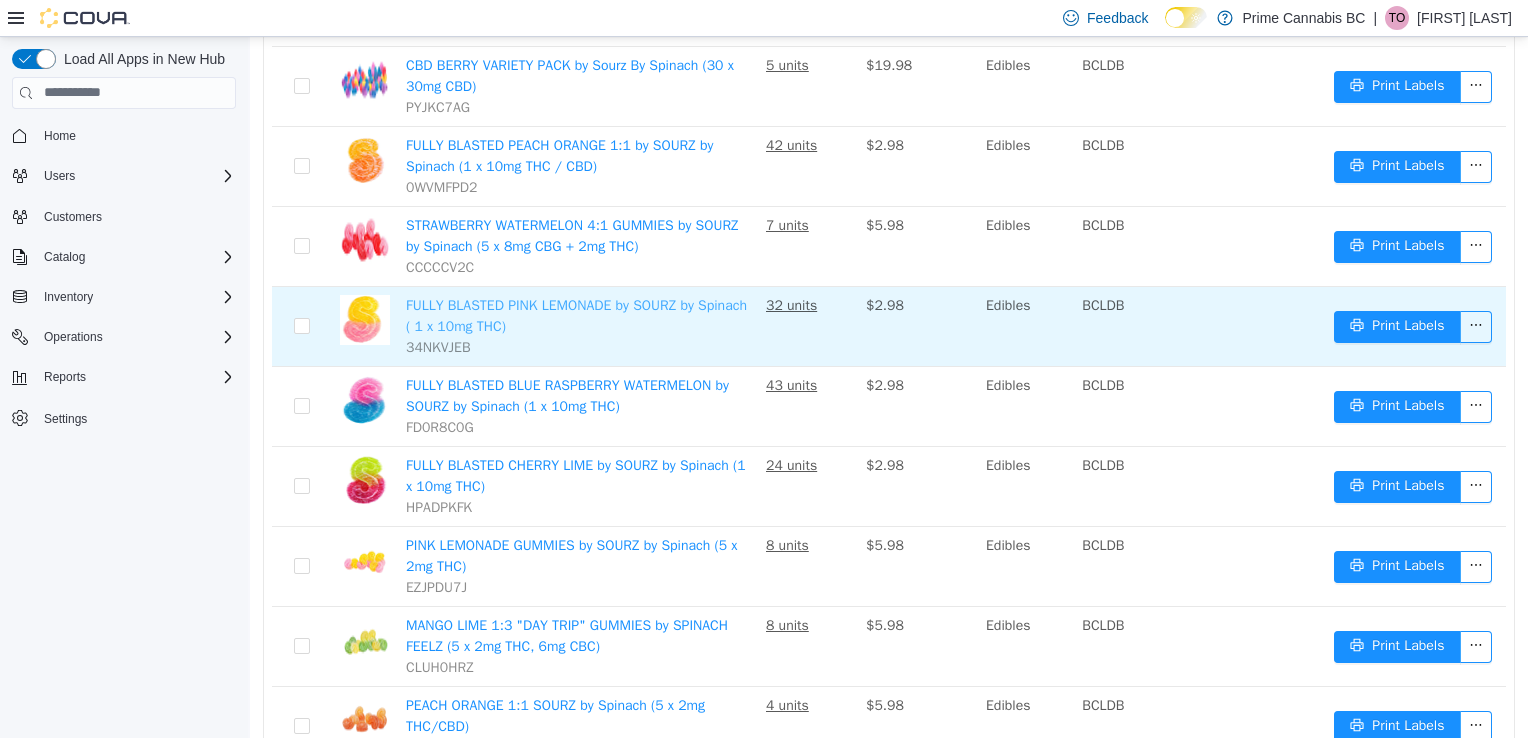 click on "FULLY BLASTED PINK LEMONADE by SOURZ by Spinach ( 1 x 10mg THC)" at bounding box center (576, 315) 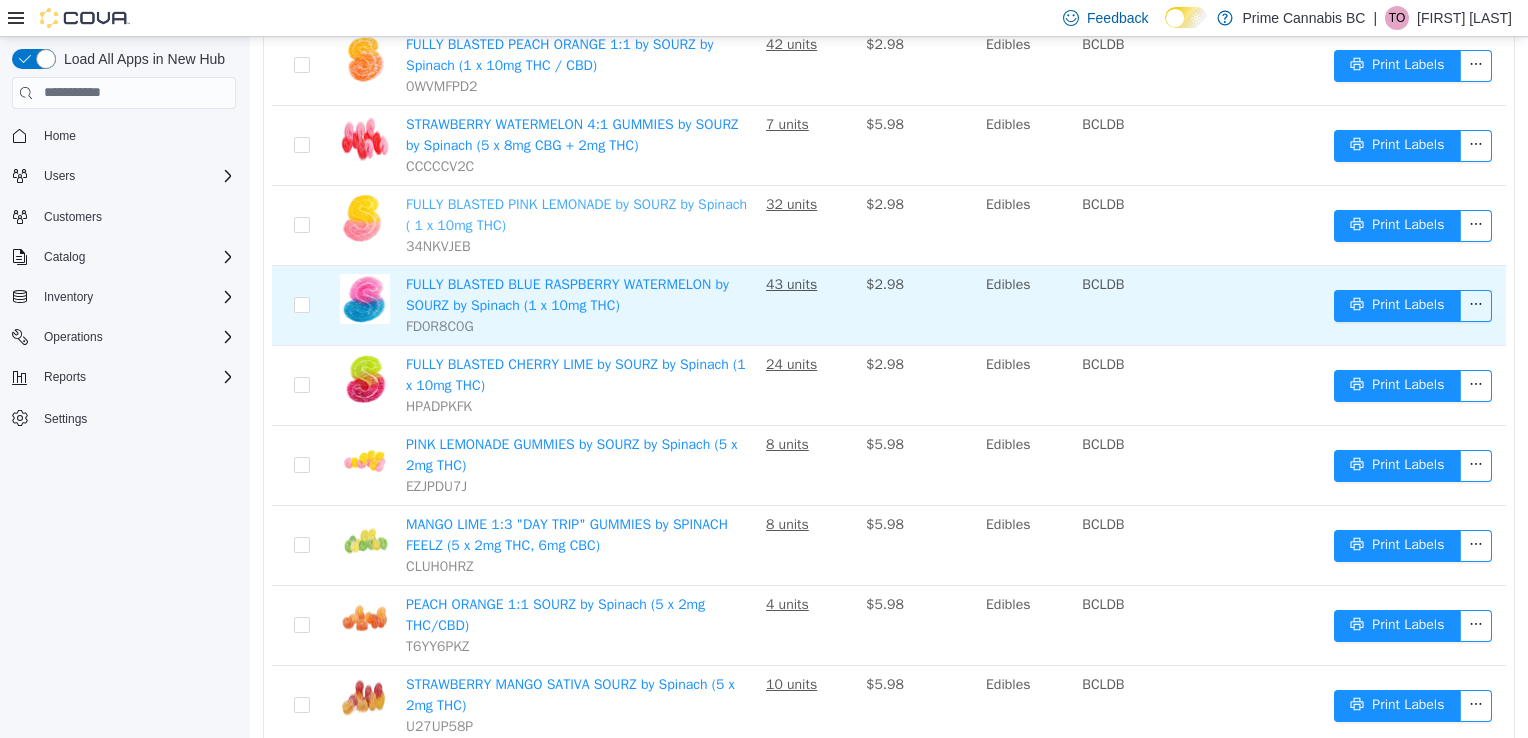 scroll, scrollTop: 636, scrollLeft: 0, axis: vertical 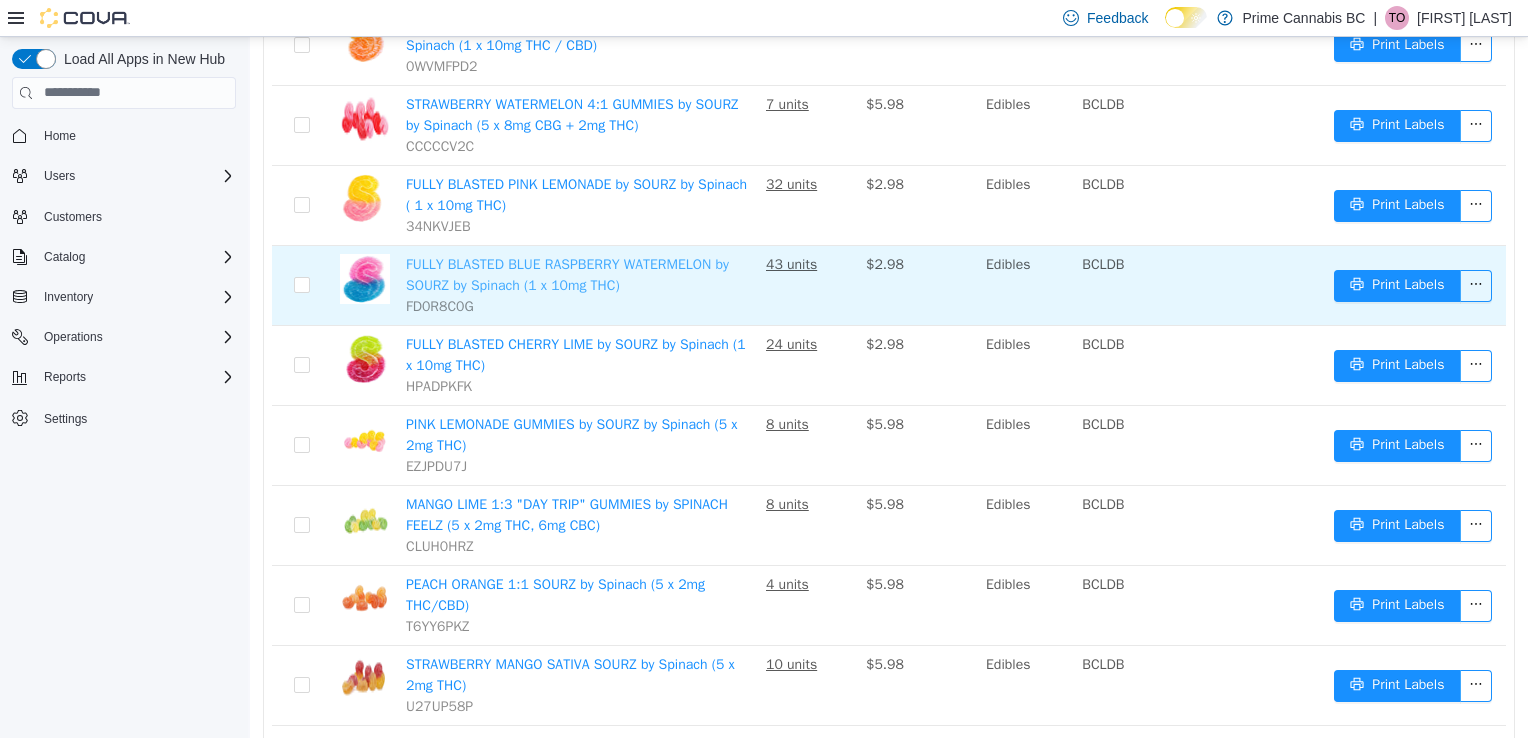 click on "FULLY BLASTED BLUE RASPBERRY WATERMELON by SOURZ by Spinach (1 x 10mg THC)" at bounding box center (567, 274) 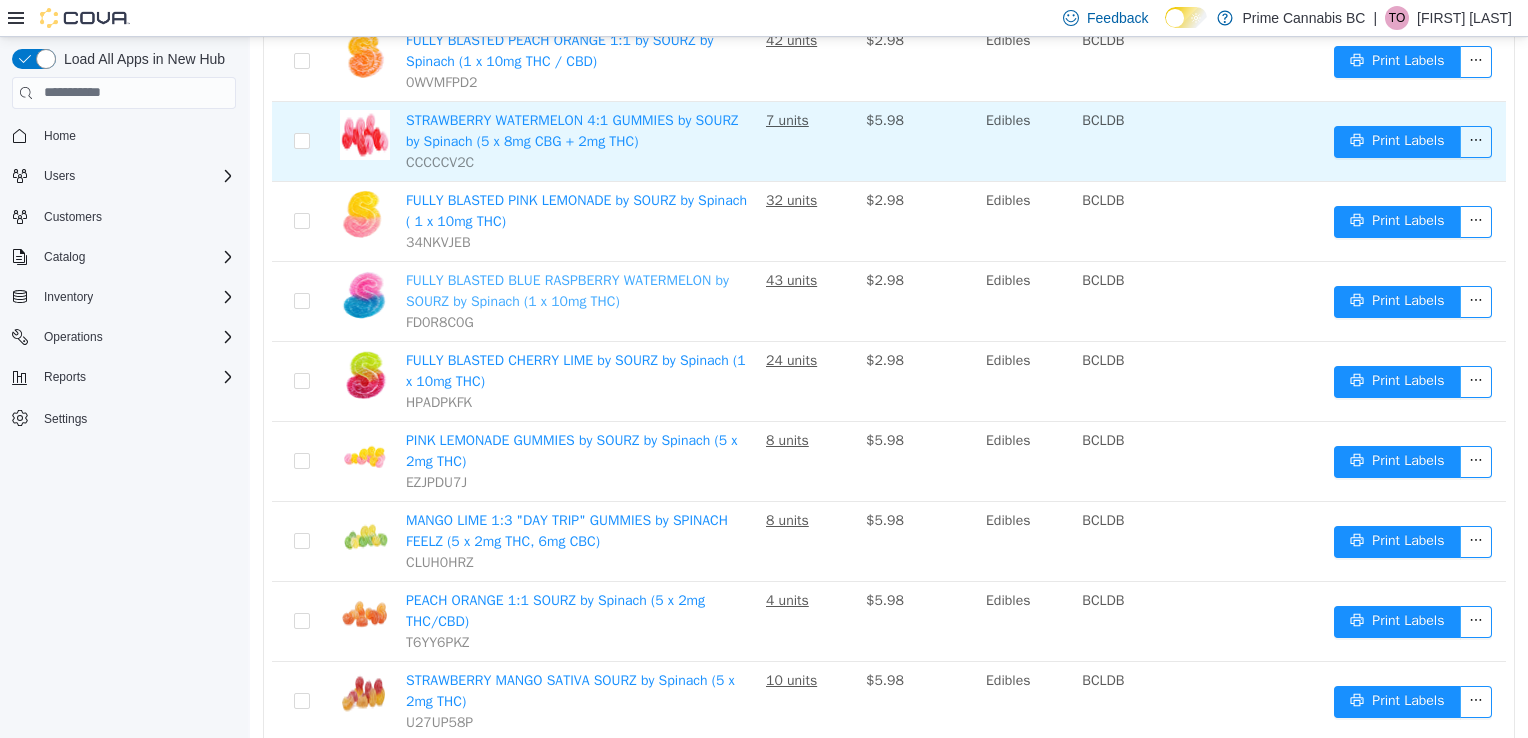 scroll, scrollTop: 619, scrollLeft: 0, axis: vertical 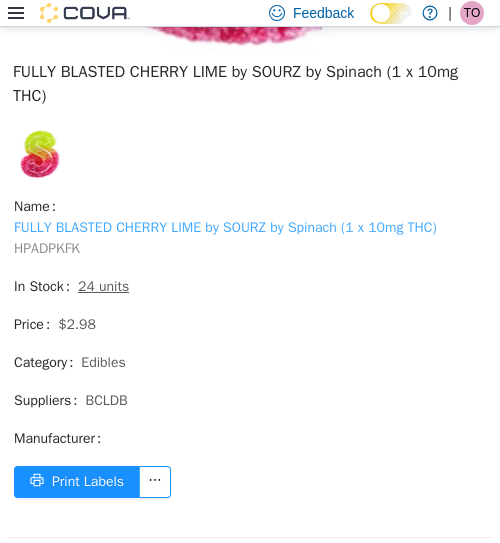 click on "FULLY BLASTED CHERRY LIME by SOURZ by Spinach (1 x 10mg THC)" at bounding box center [225, 227] 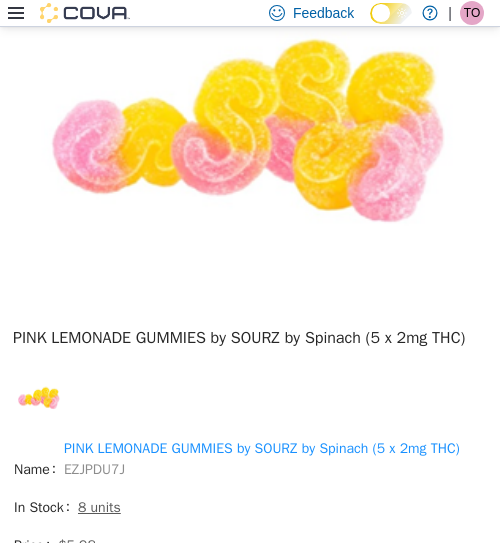 scroll, scrollTop: 9627, scrollLeft: 0, axis: vertical 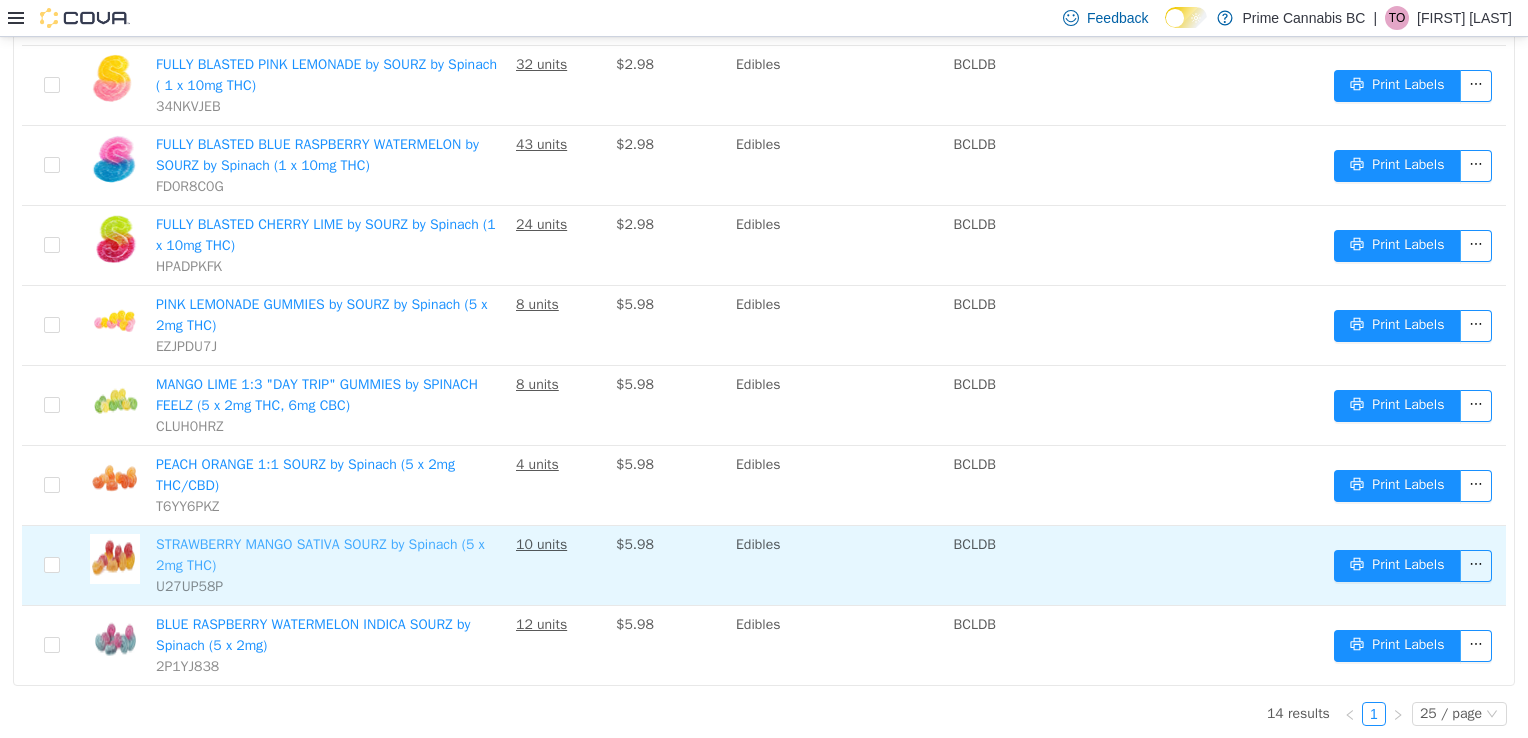 click on "STRAWBERRY MANGO SATIVA SOURZ by Spinach (5 x 2mg THC)" at bounding box center [320, 554] 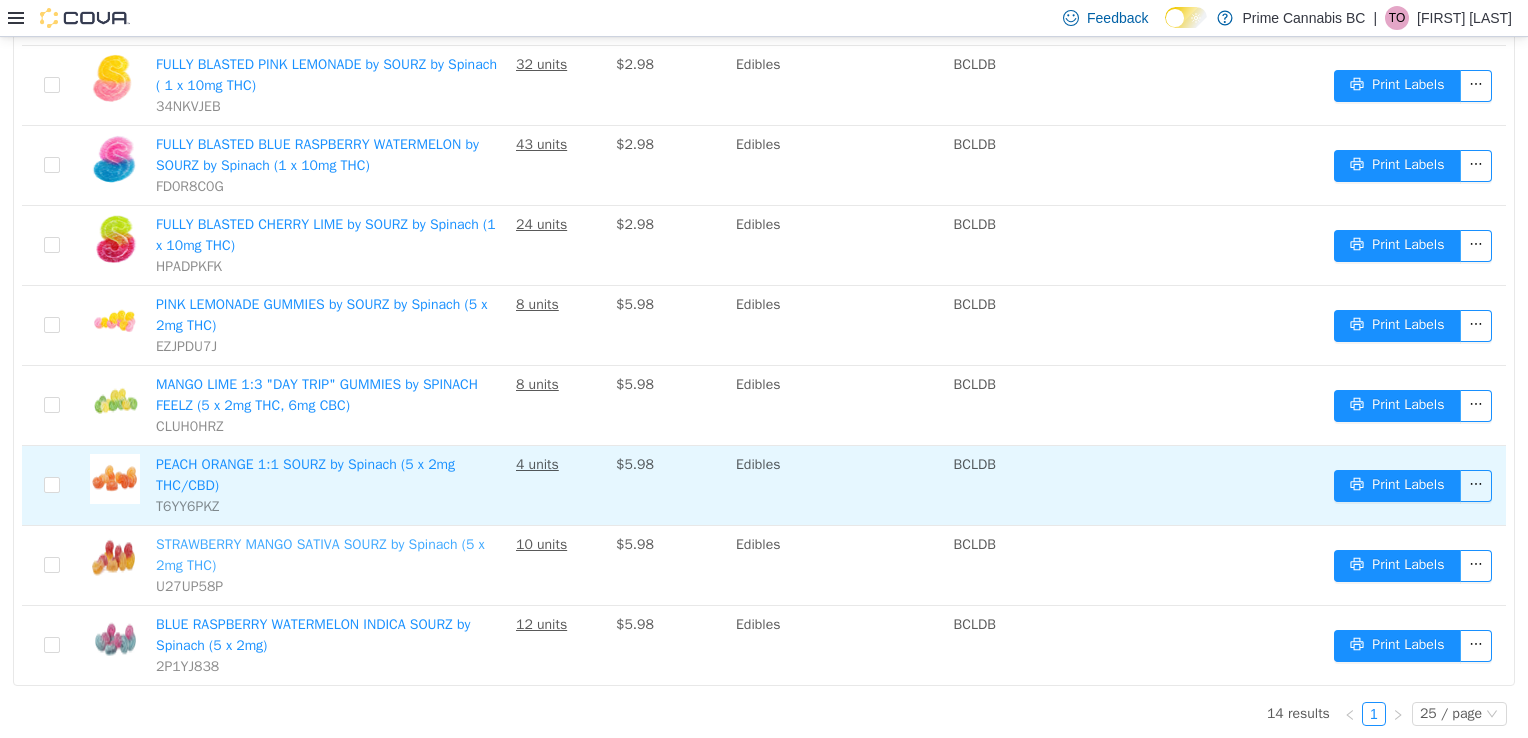 scroll, scrollTop: 0, scrollLeft: 0, axis: both 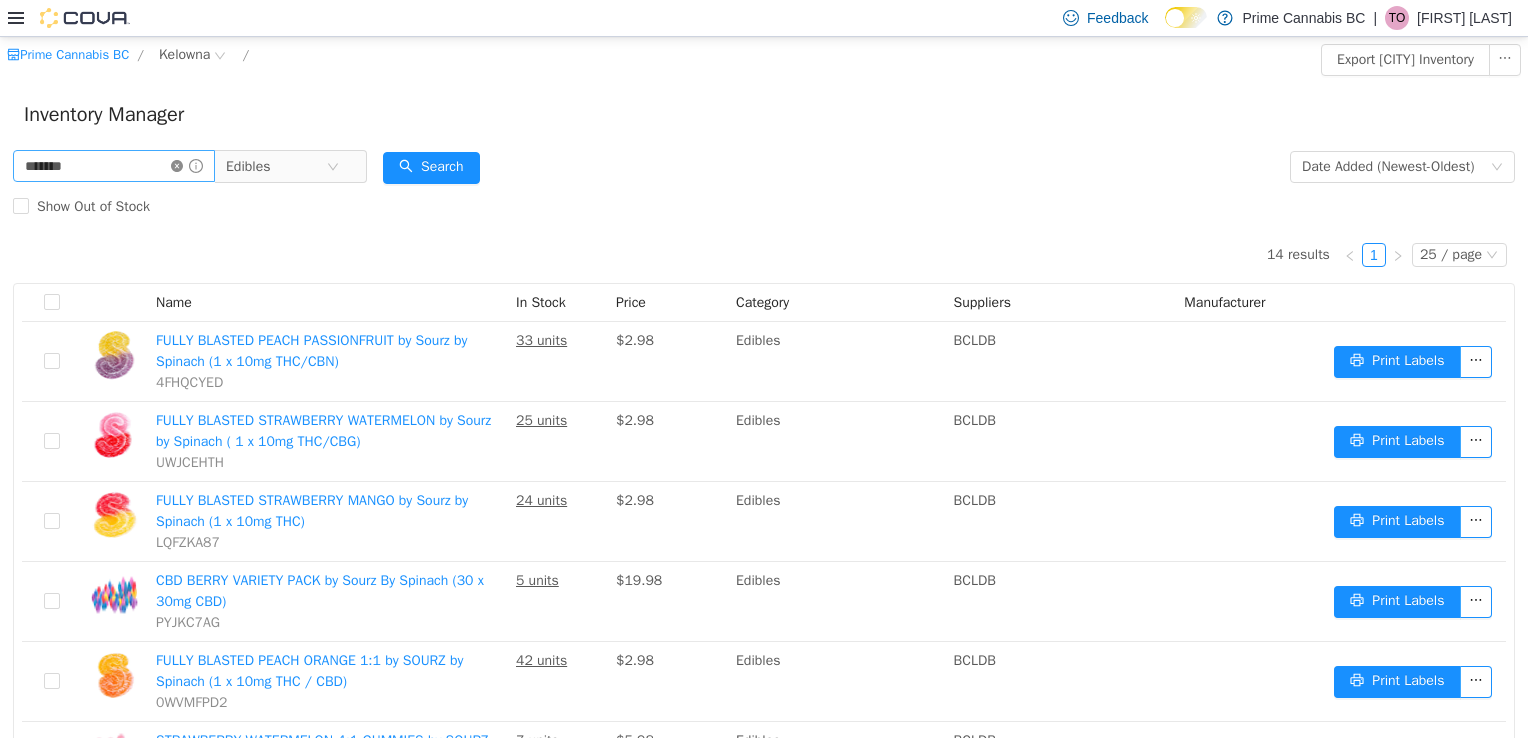 click 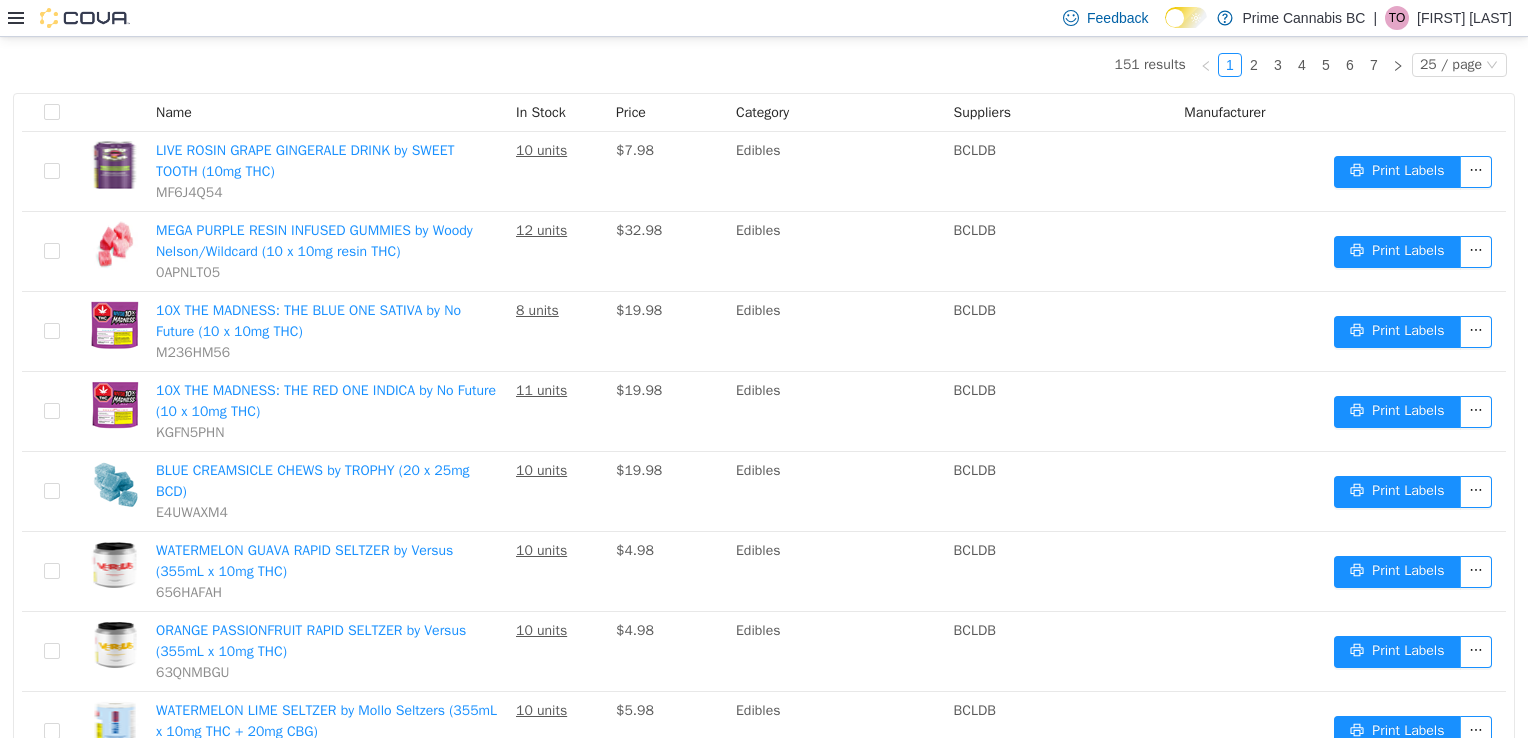 scroll, scrollTop: 0, scrollLeft: 0, axis: both 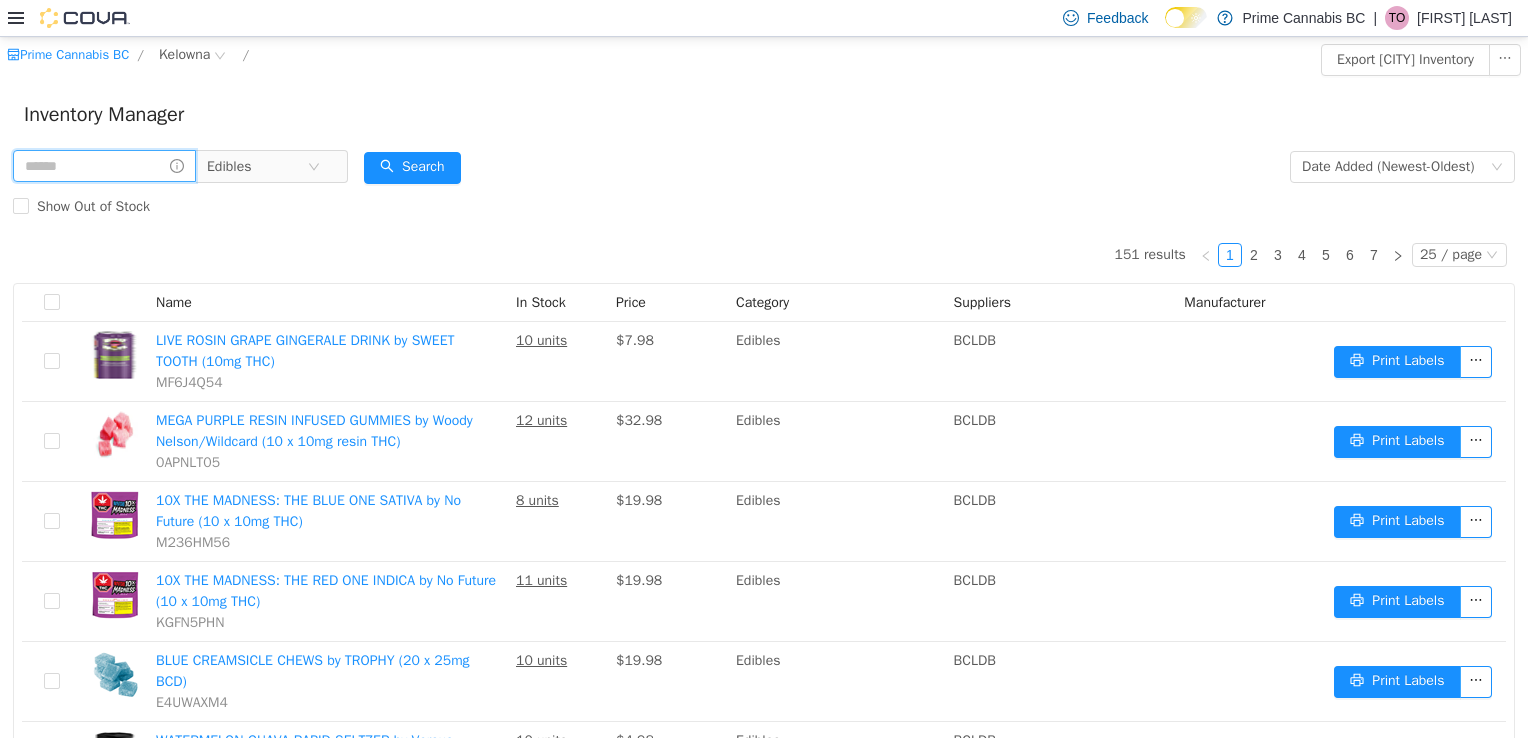 click at bounding box center [104, 165] 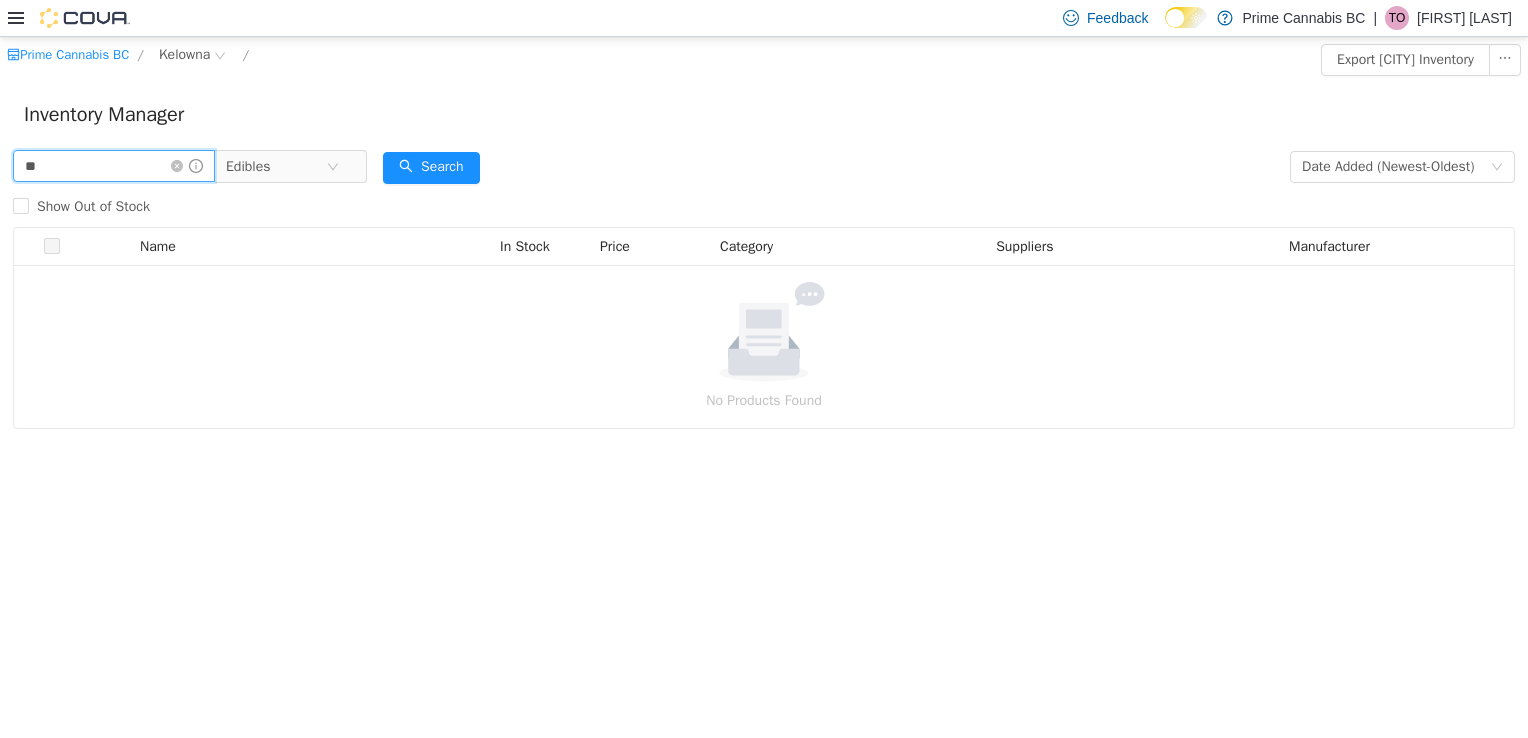 type on "*" 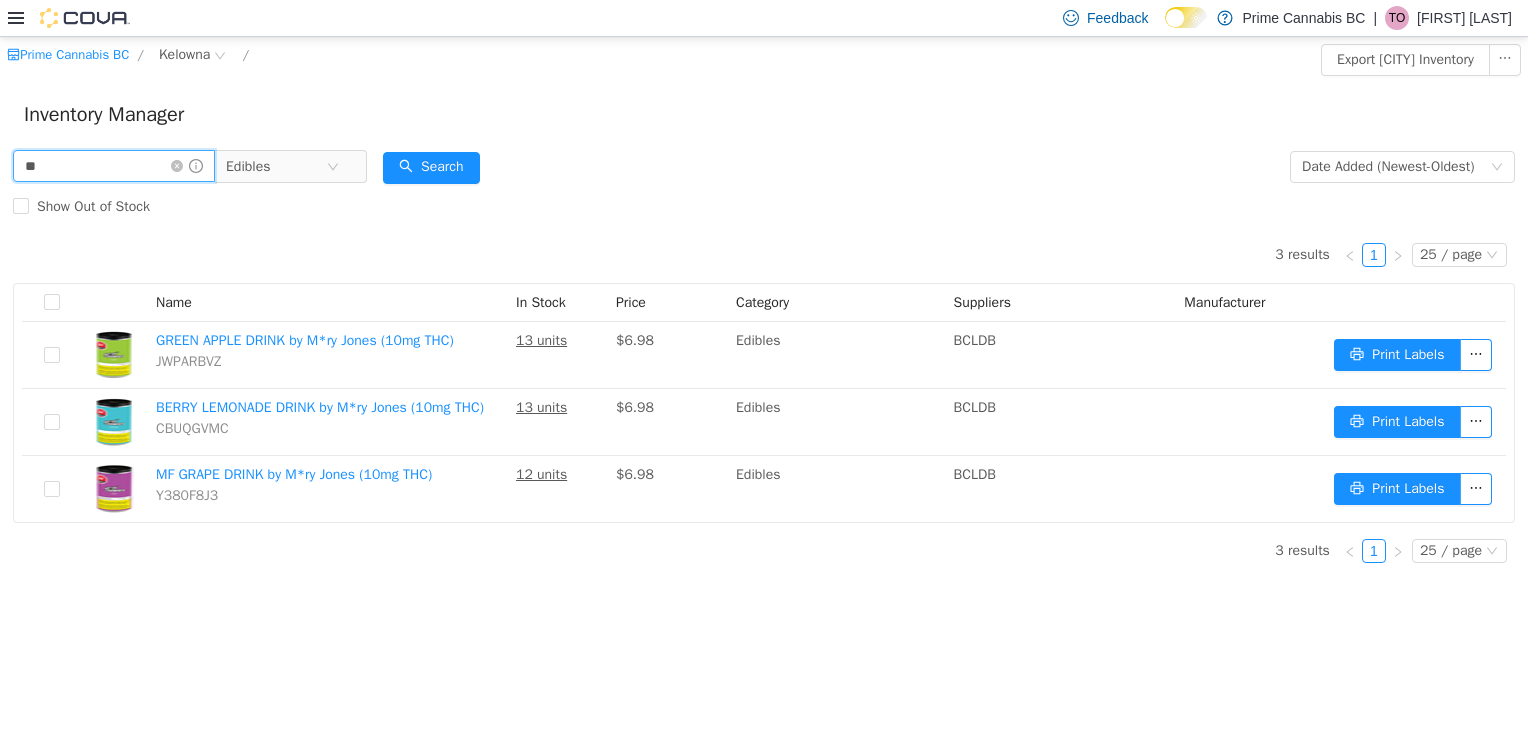type on "*" 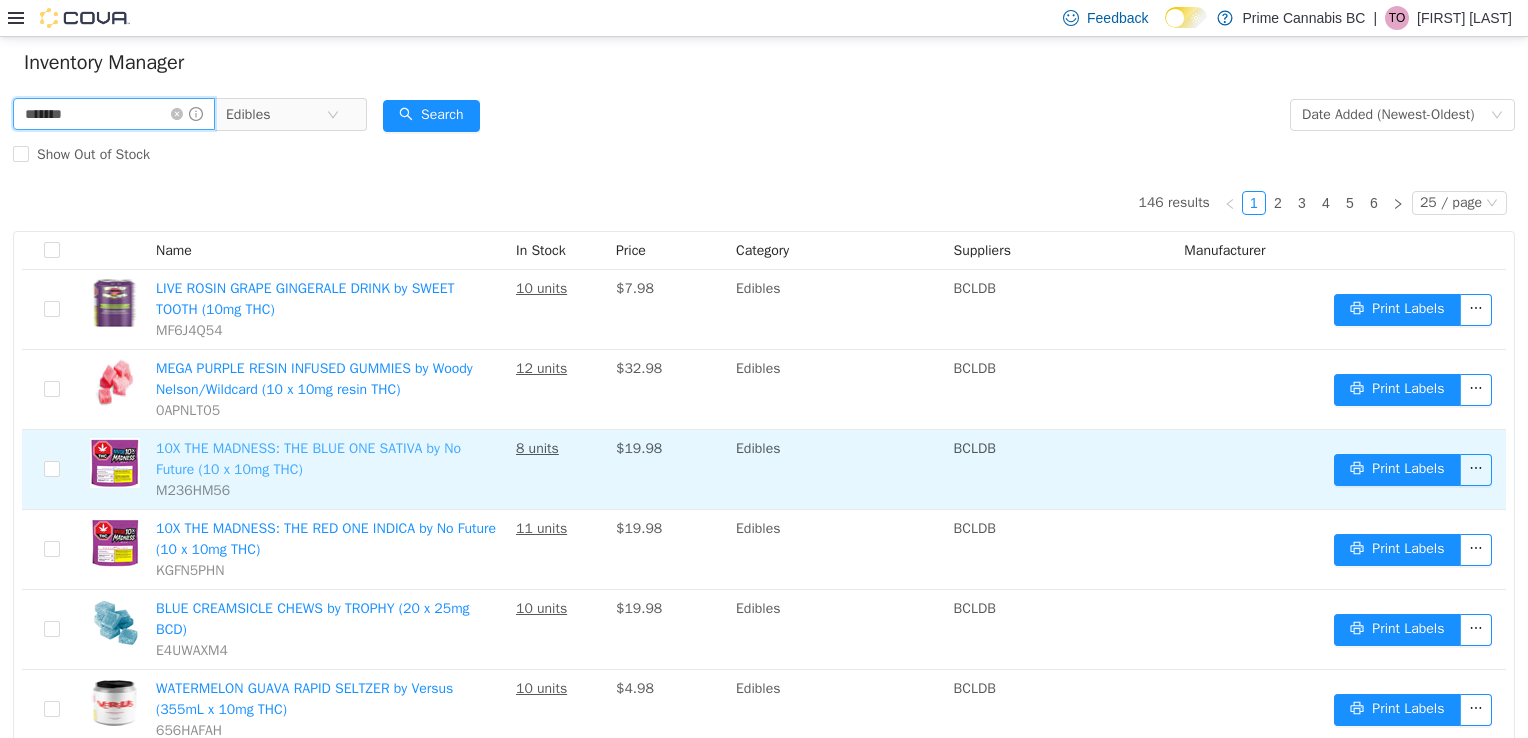 scroll, scrollTop: 55, scrollLeft: 0, axis: vertical 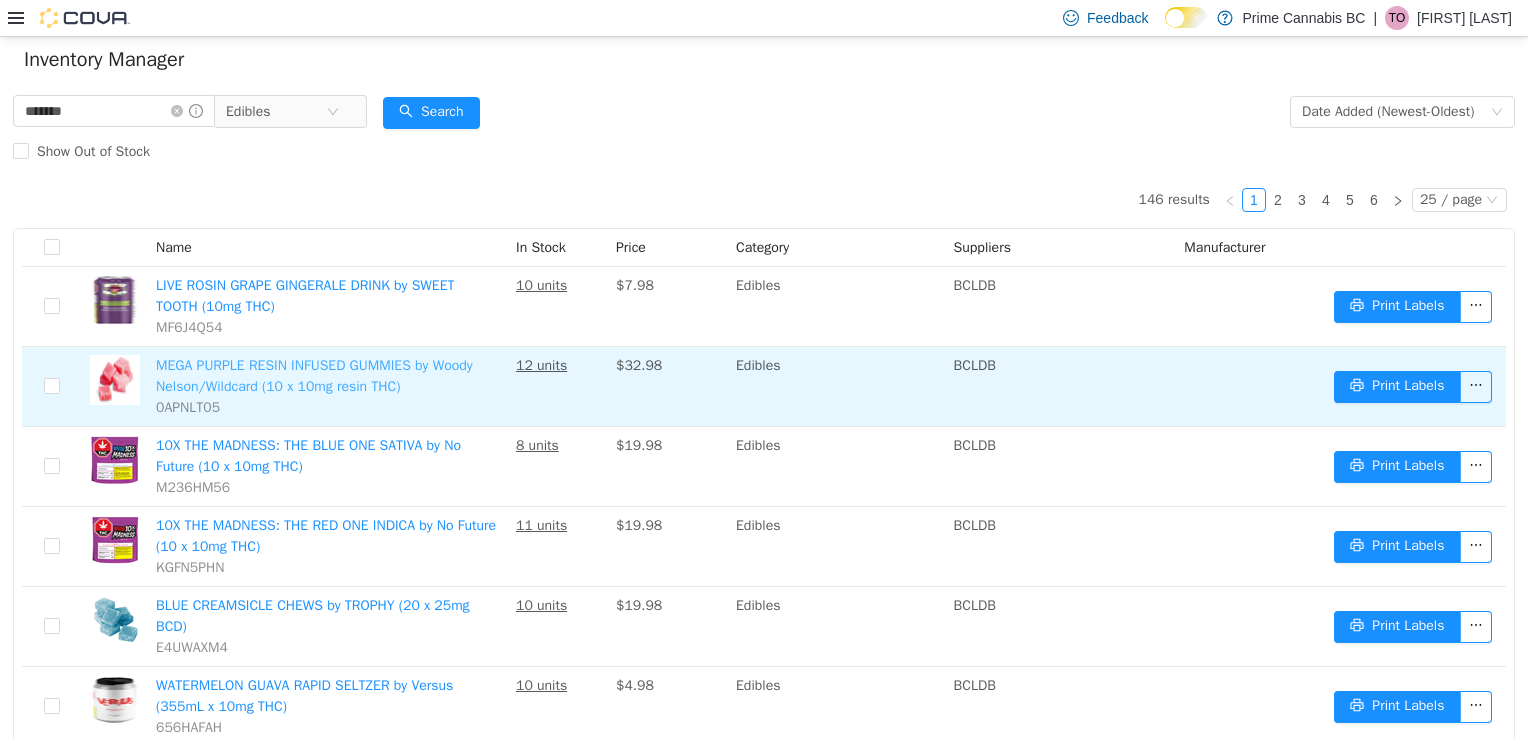 click on "MEGA PURPLE RESIN INFUSED GUMMIES by Woody Nelson/Wildcard (10 x 10mg resin THC)" at bounding box center (314, 375) 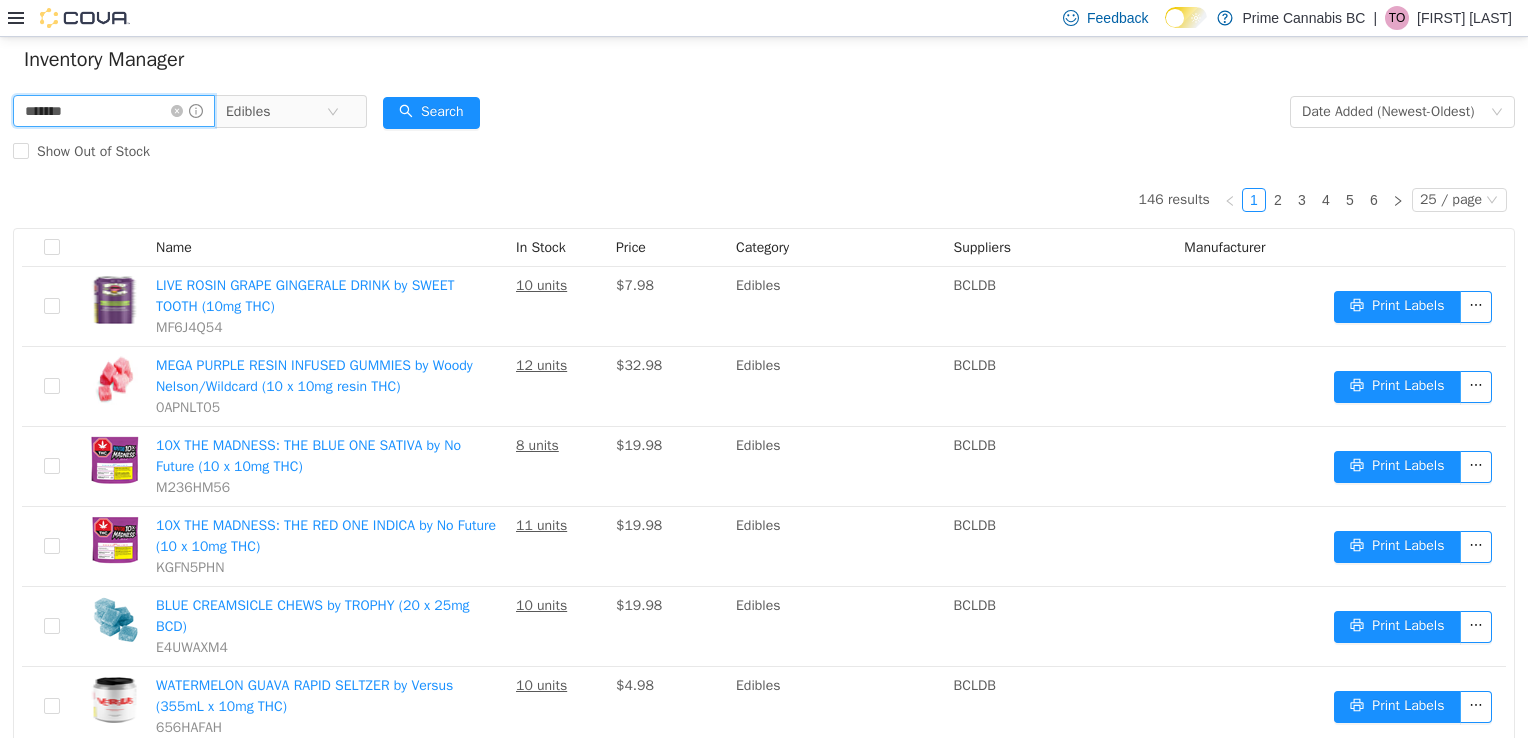 click on "*******" at bounding box center [114, 110] 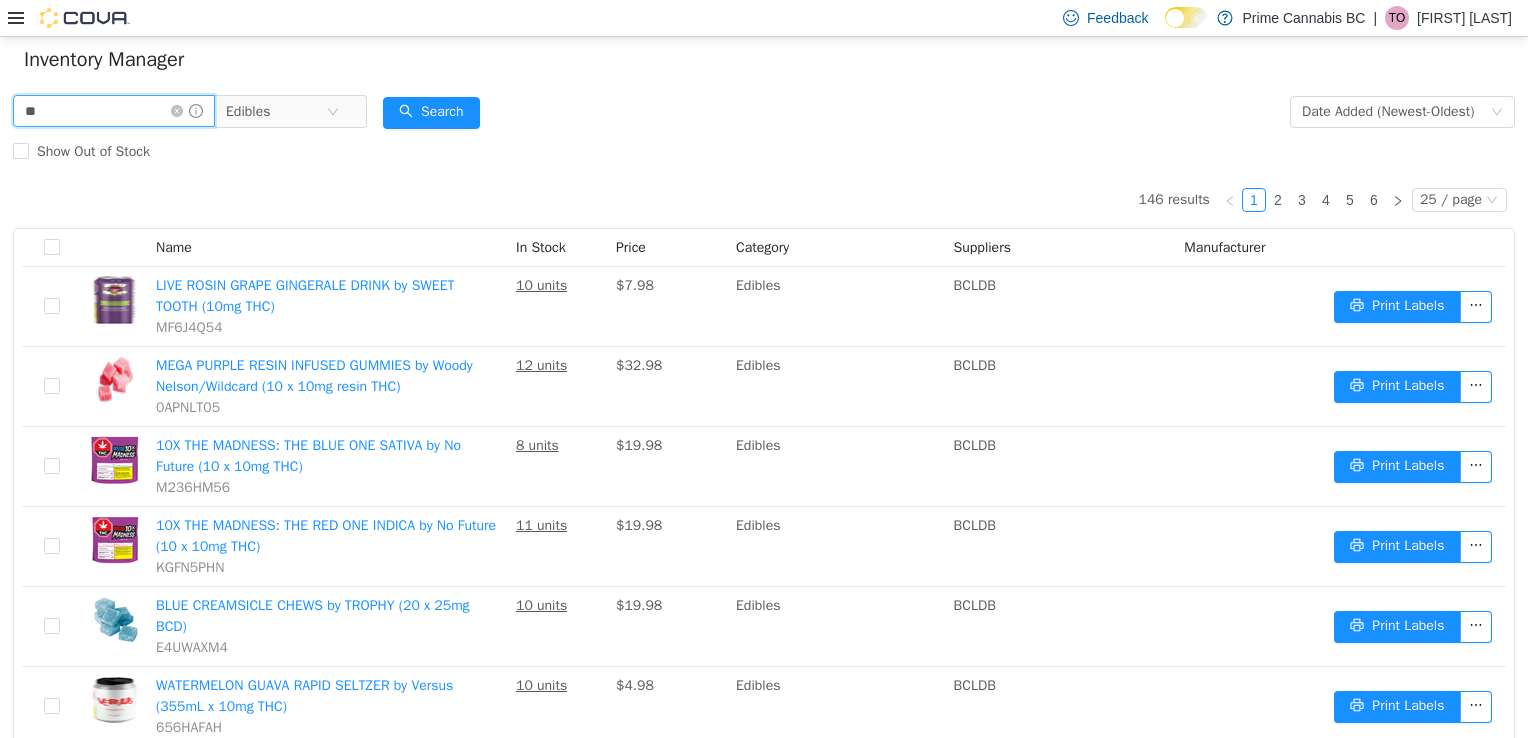 type on "*" 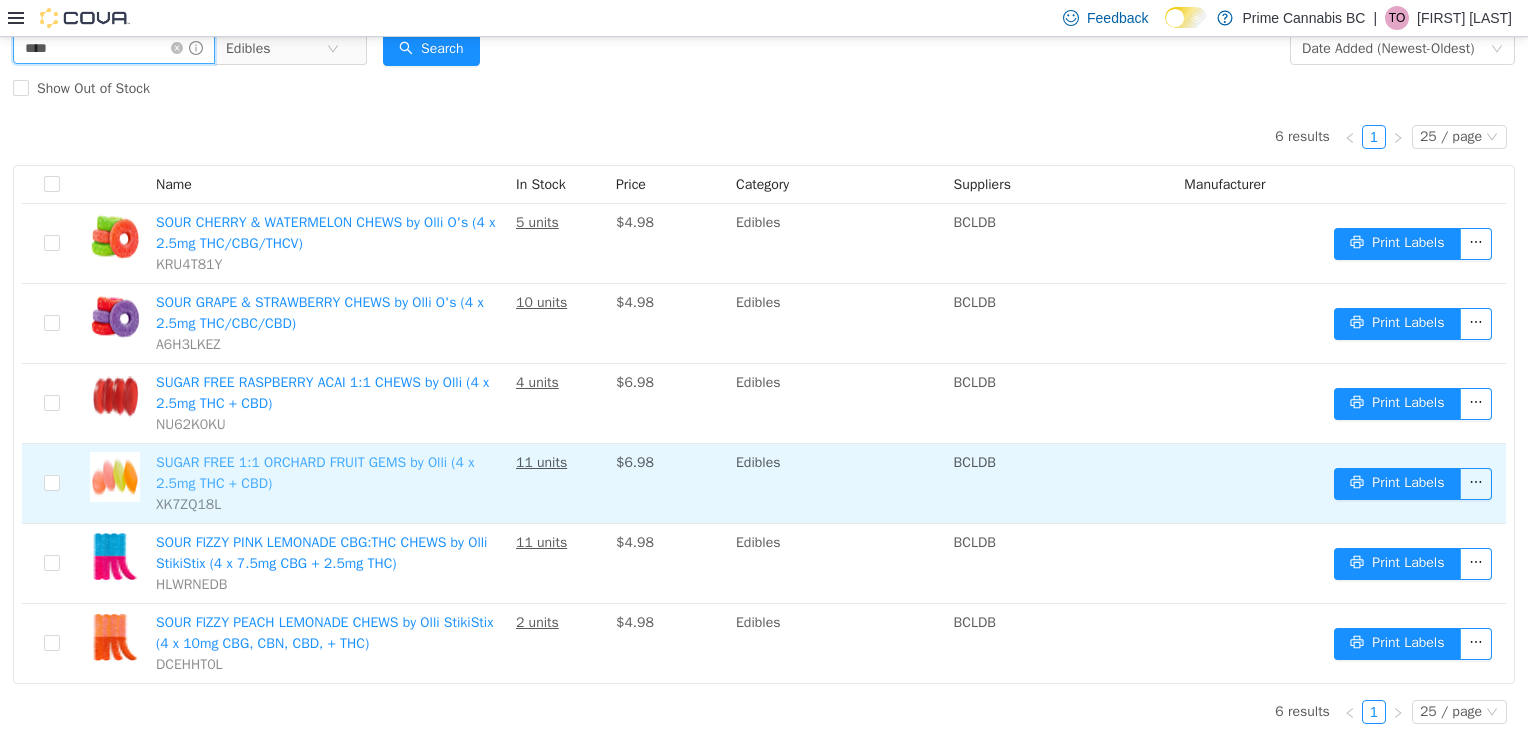 scroll, scrollTop: 0, scrollLeft: 0, axis: both 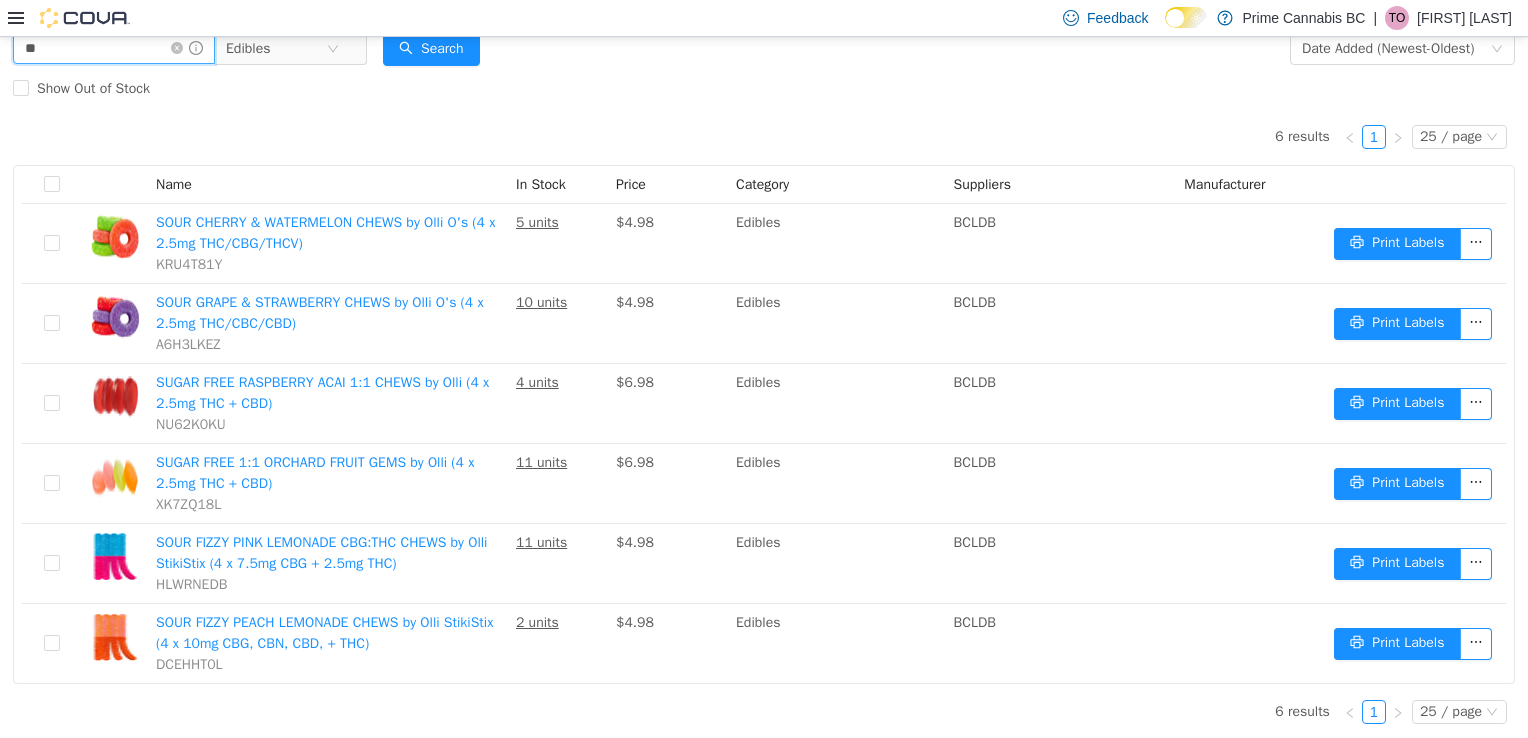 type on "*" 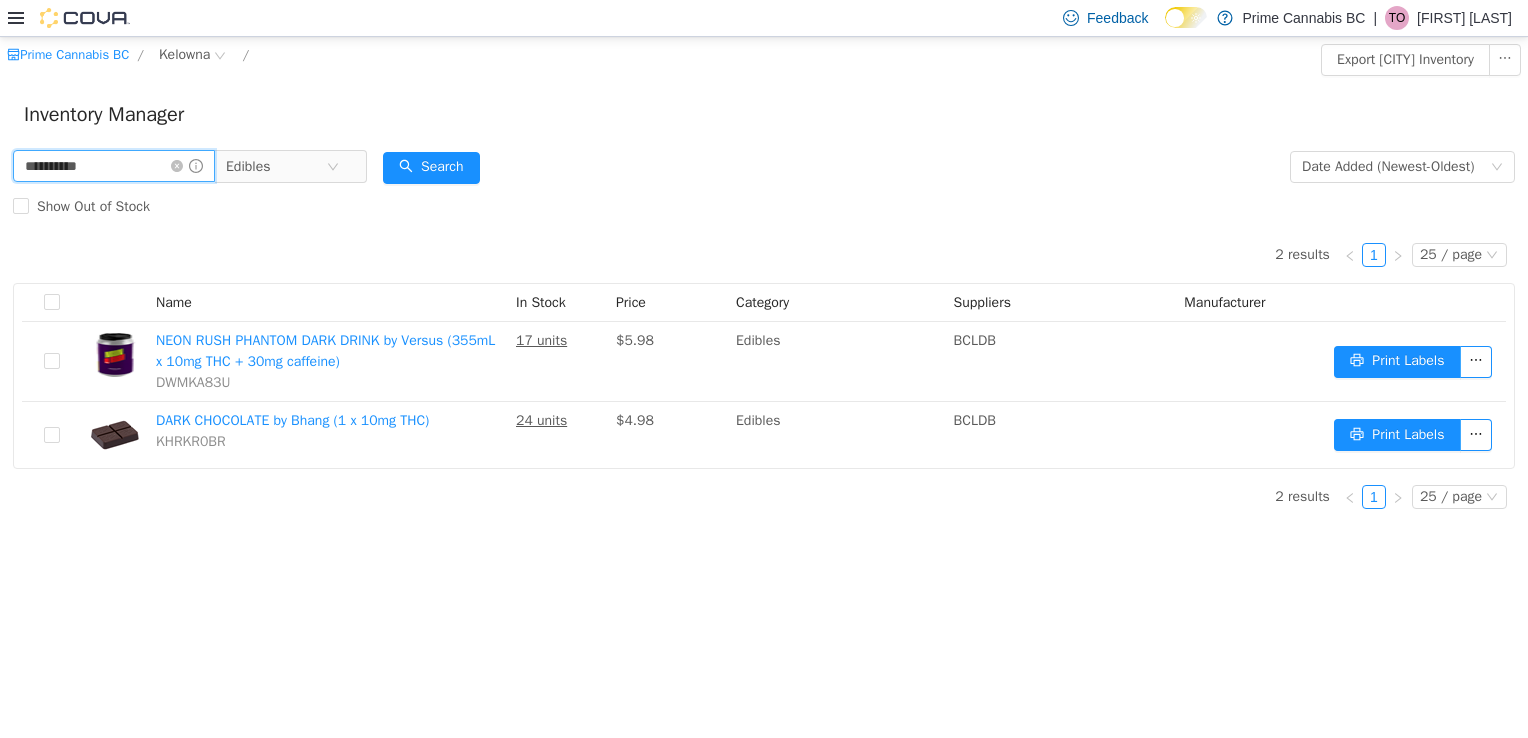 scroll, scrollTop: 0, scrollLeft: 0, axis: both 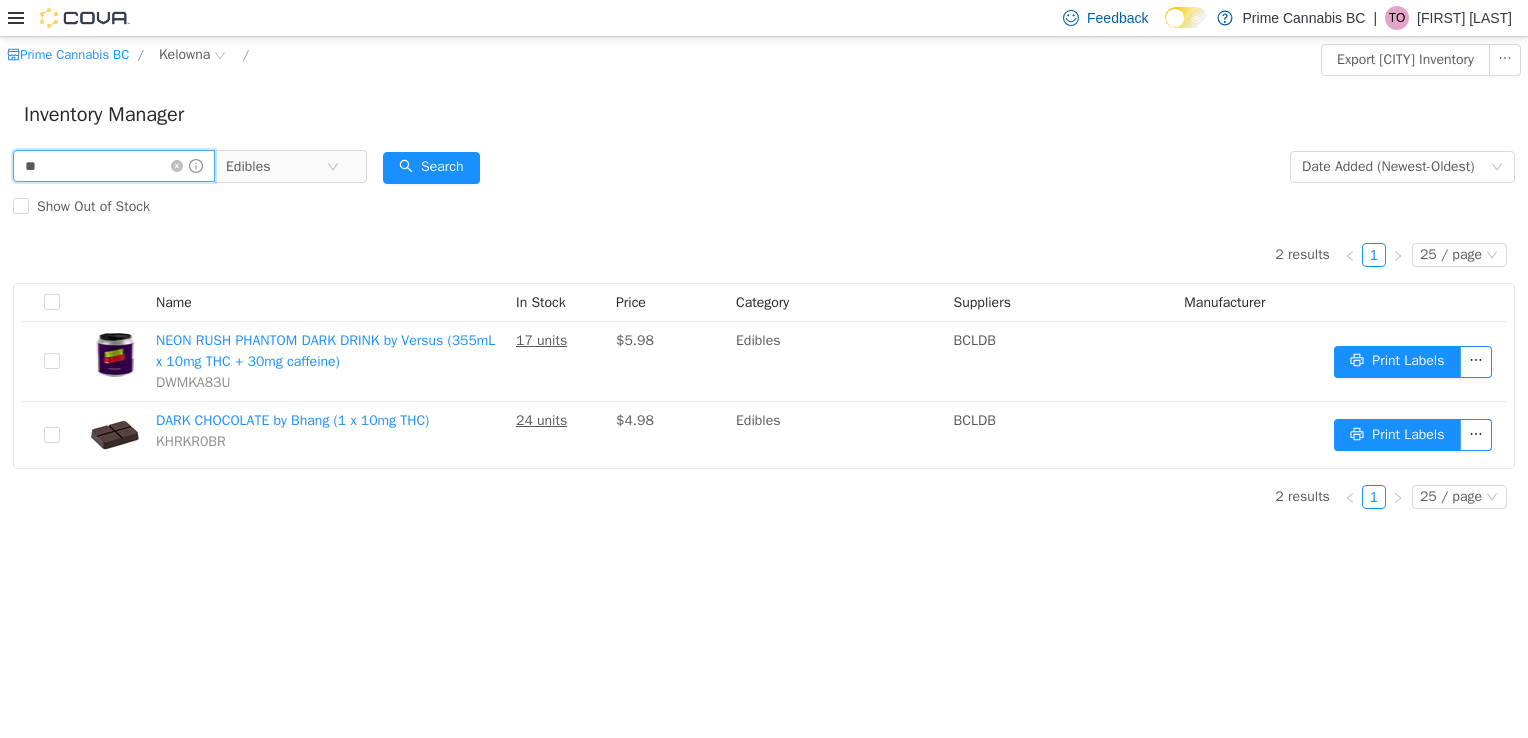 type on "*" 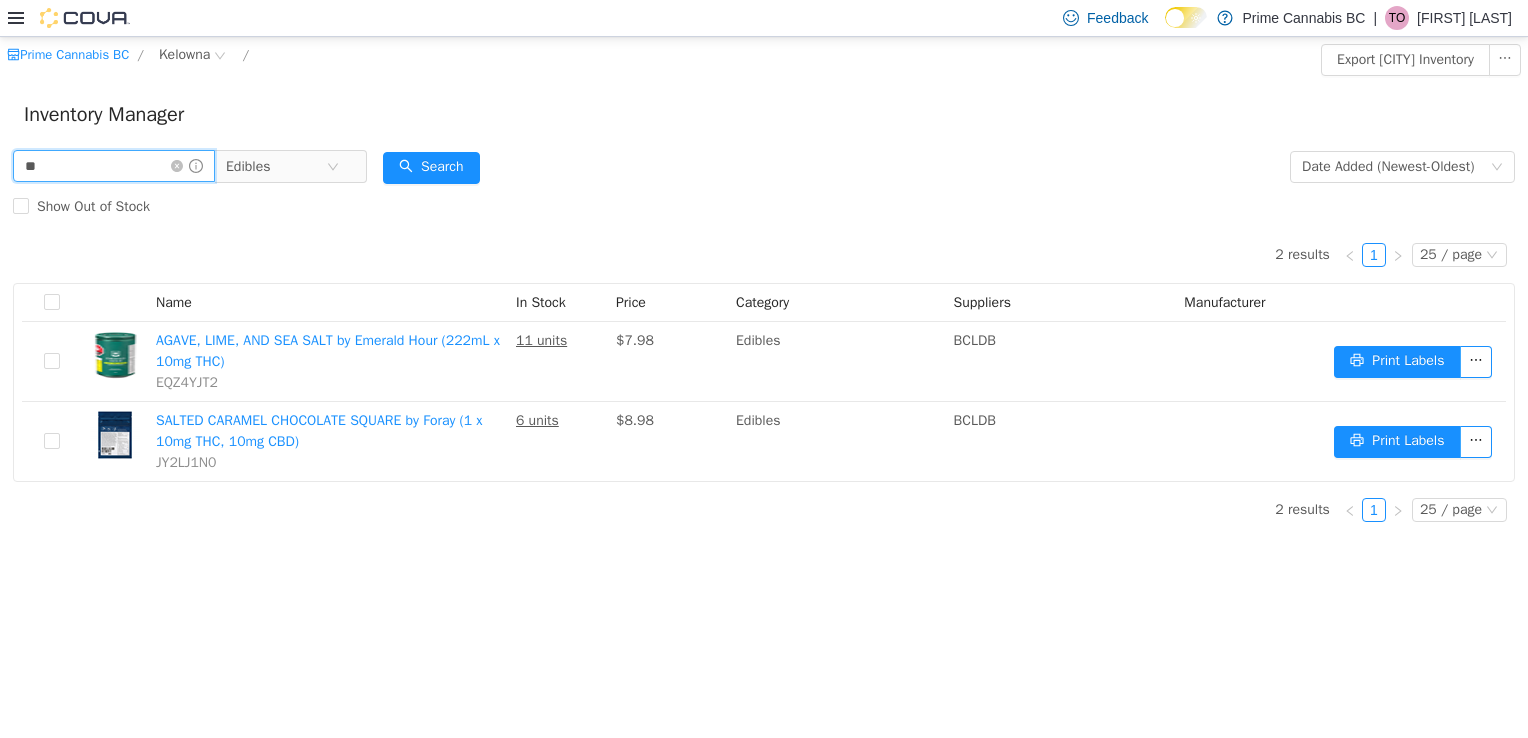 type on "*" 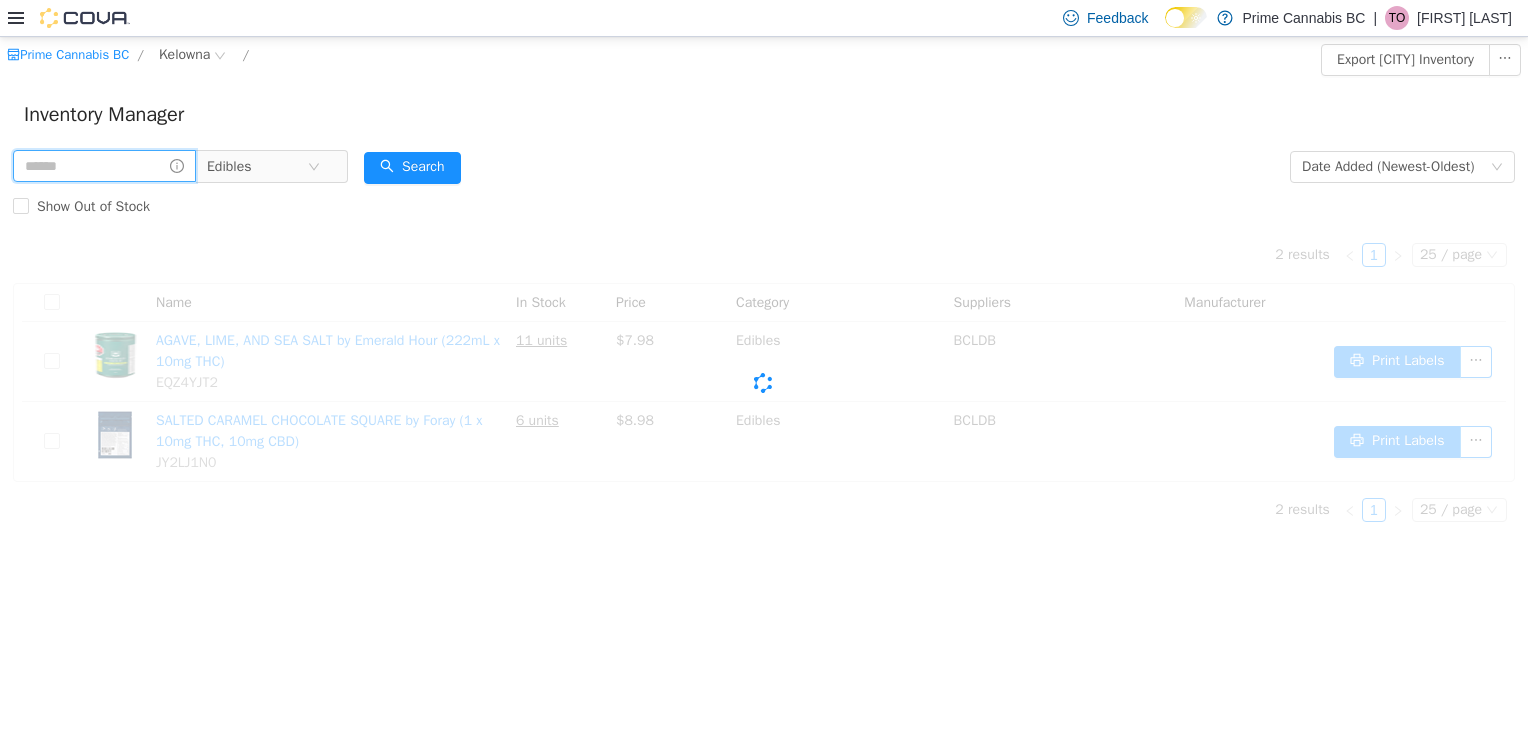 type 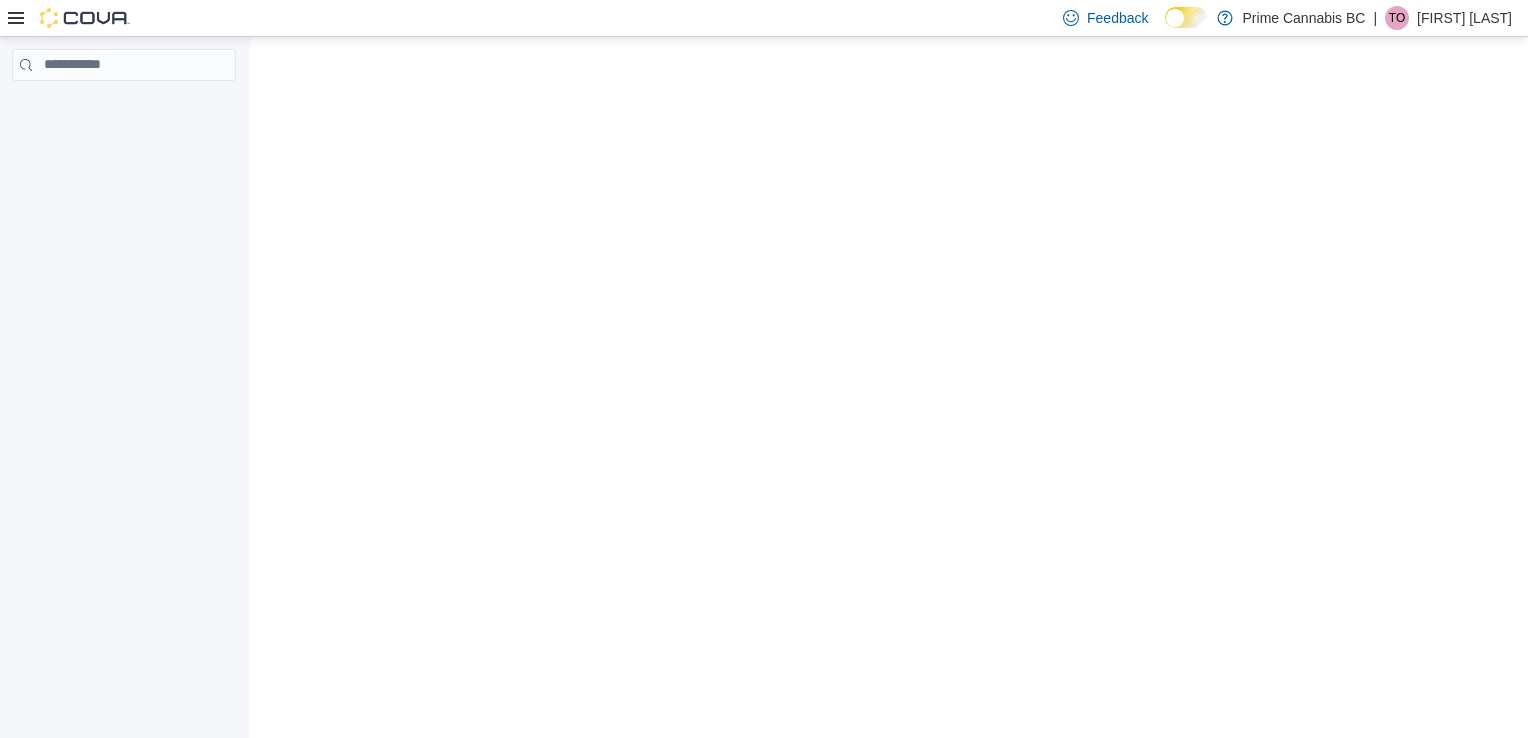 scroll, scrollTop: 0, scrollLeft: 0, axis: both 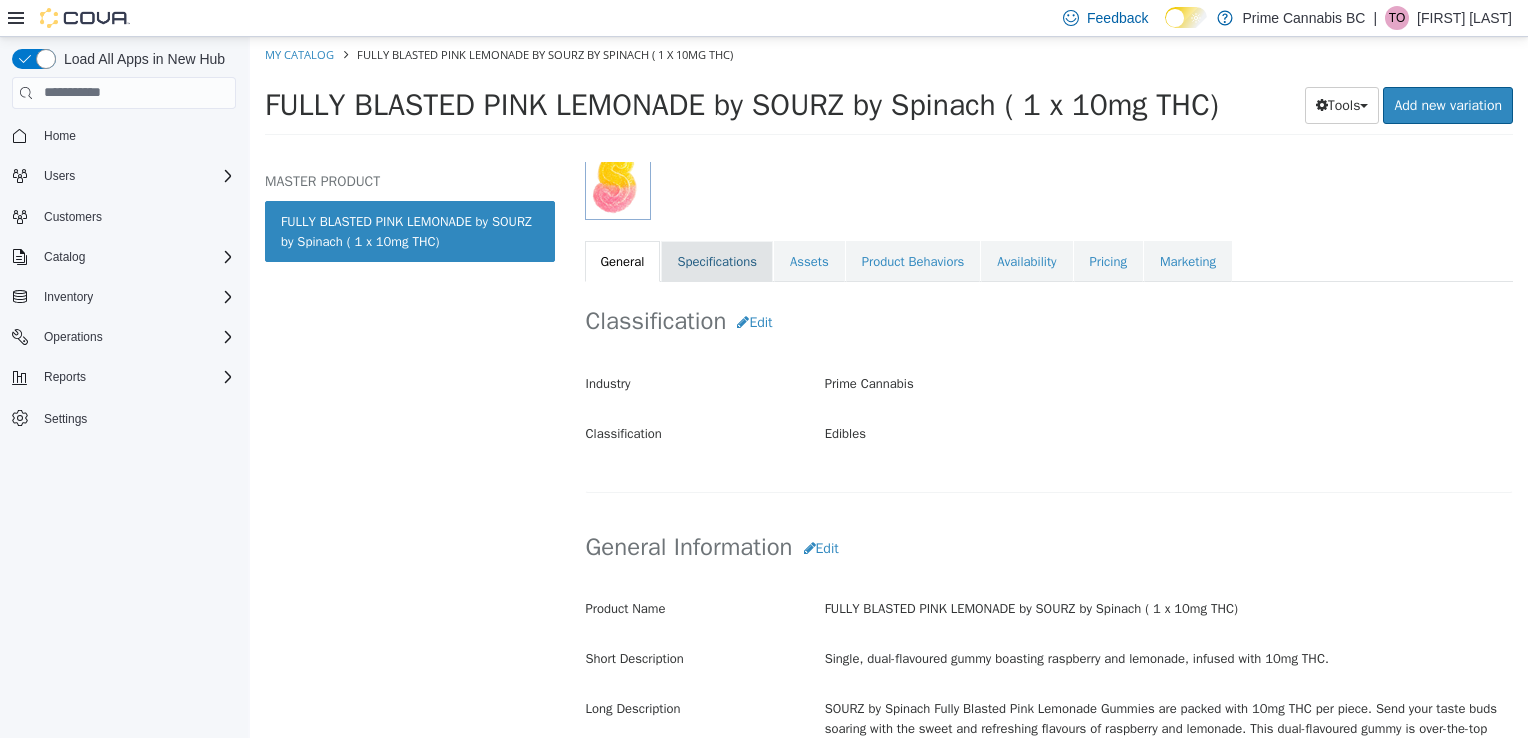 click on "Specifications" at bounding box center [717, 261] 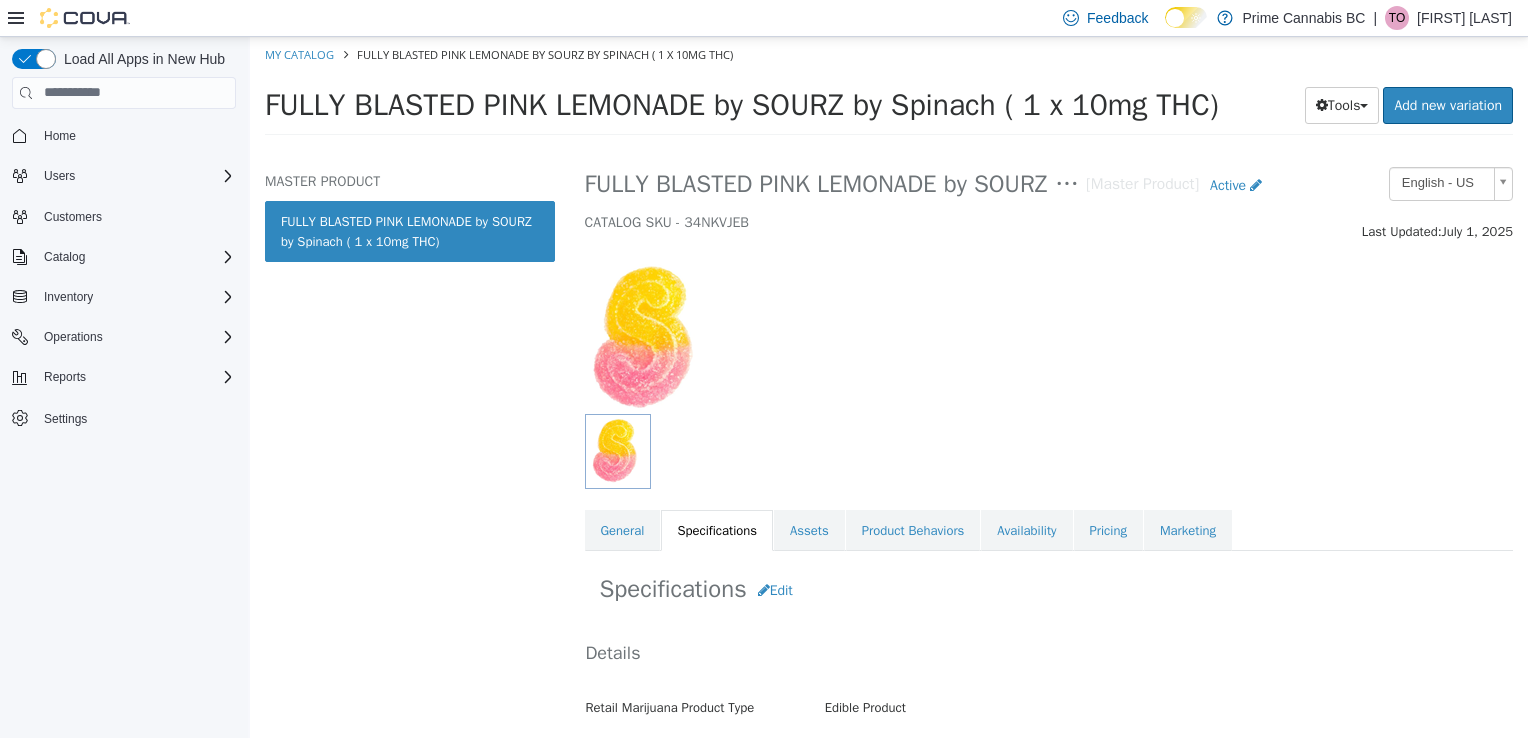 scroll, scrollTop: 0, scrollLeft: 0, axis: both 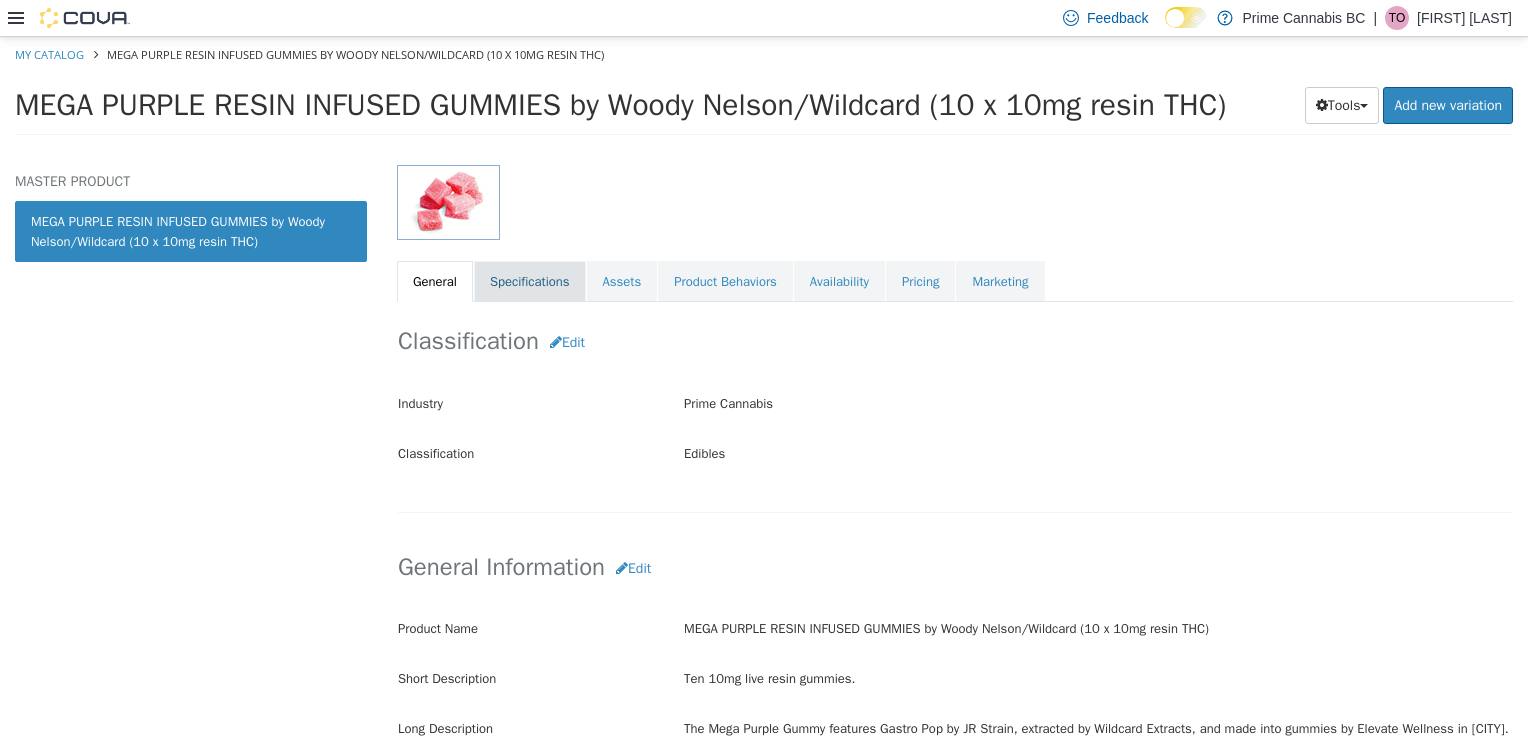 click on "Specifications" at bounding box center [530, 281] 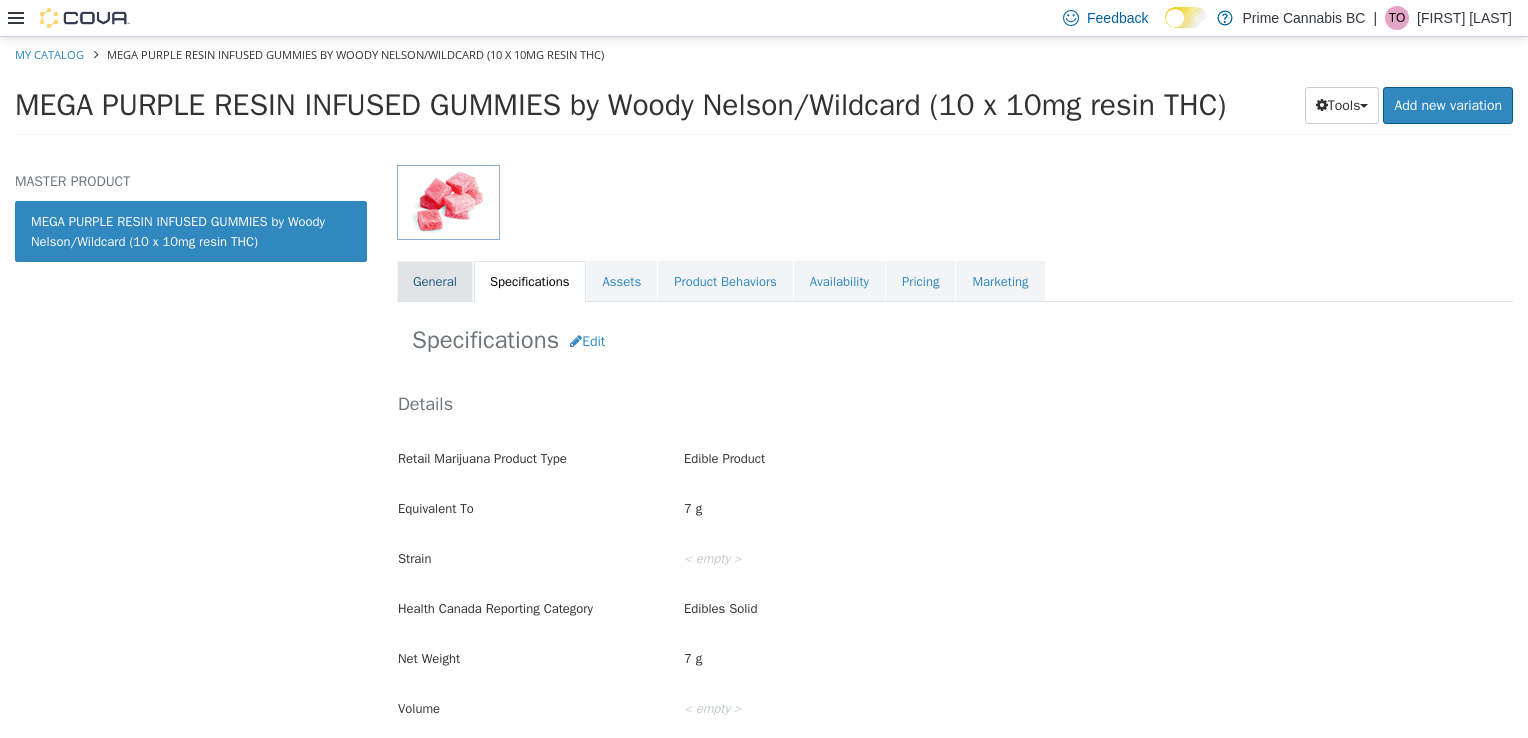 click on "General" at bounding box center [435, 281] 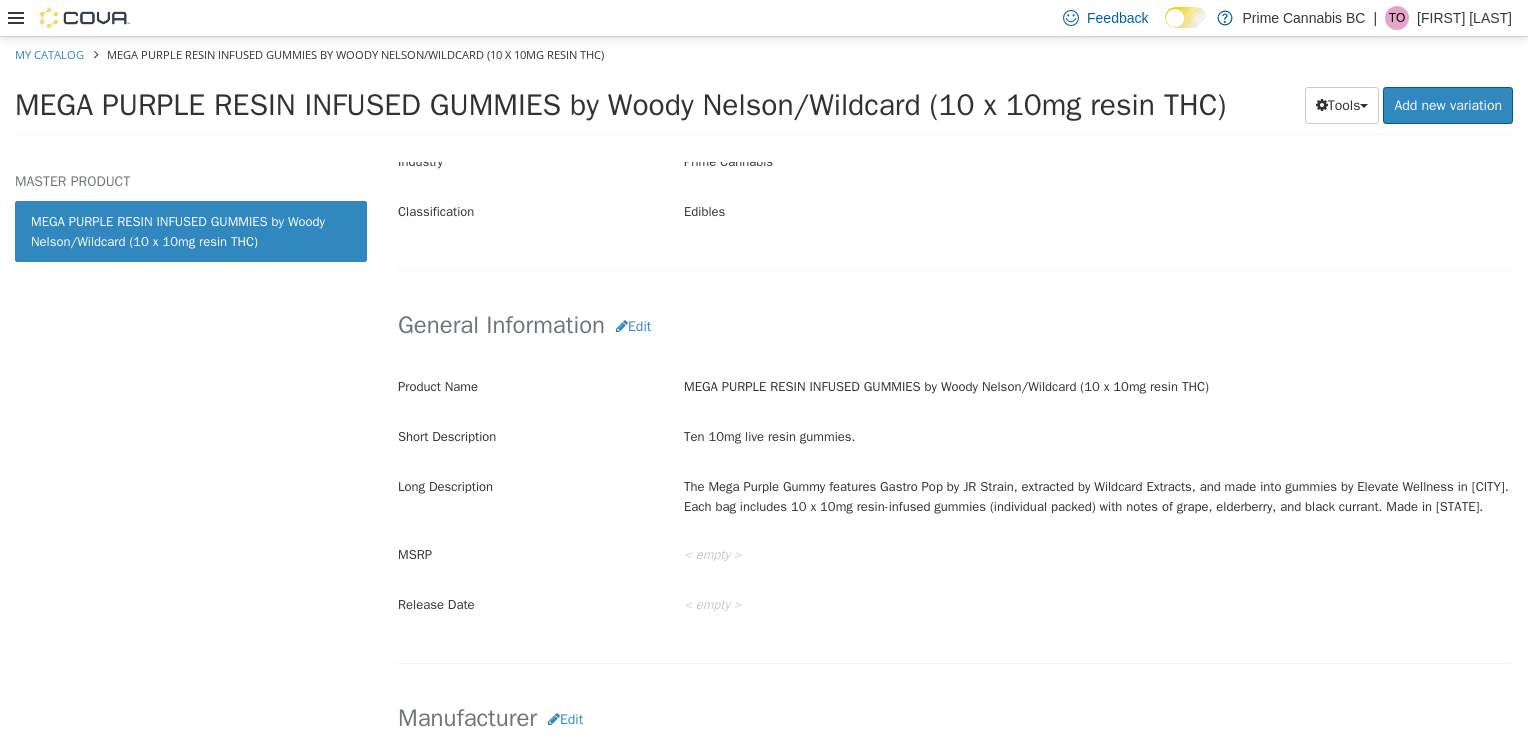 scroll, scrollTop: 0, scrollLeft: 0, axis: both 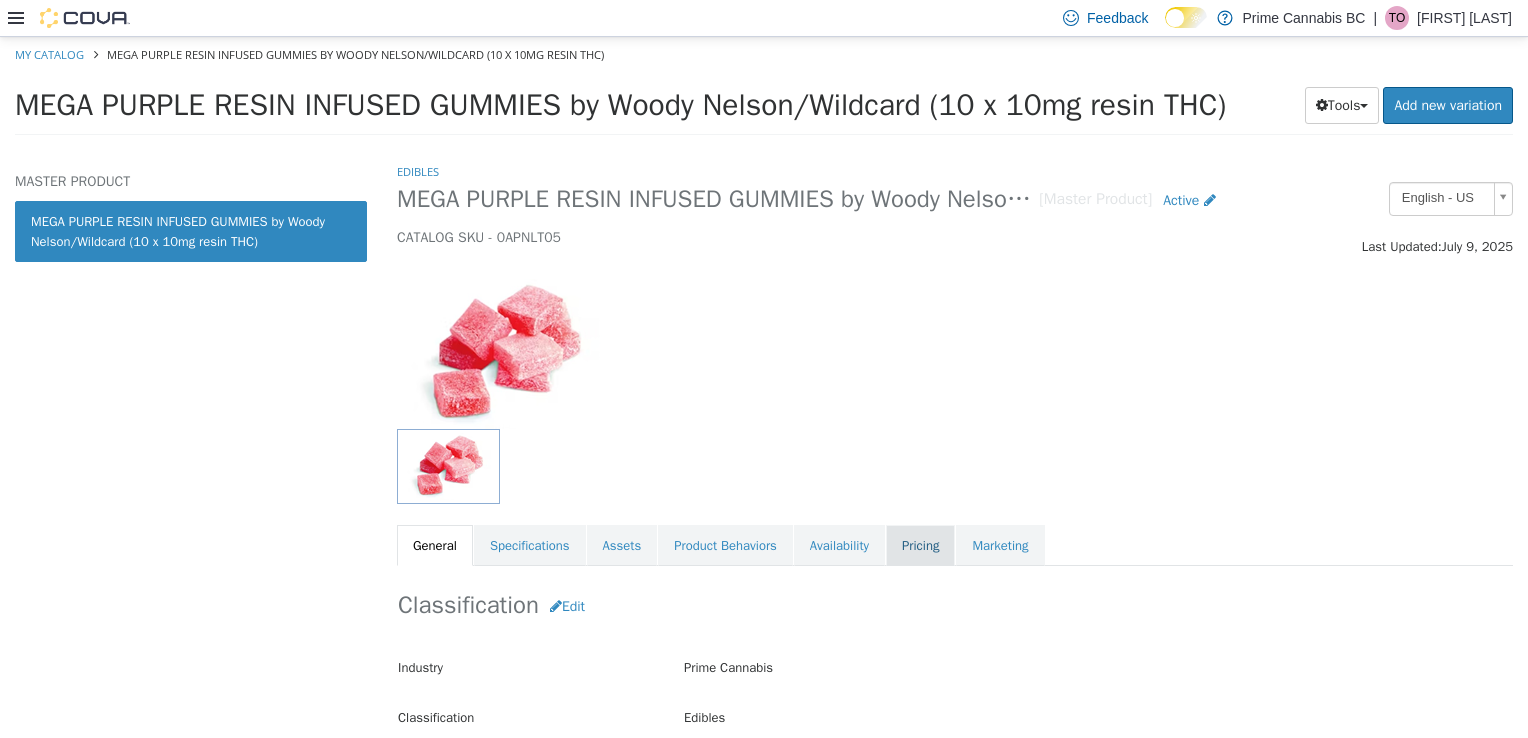 click on "Pricing" at bounding box center (920, 545) 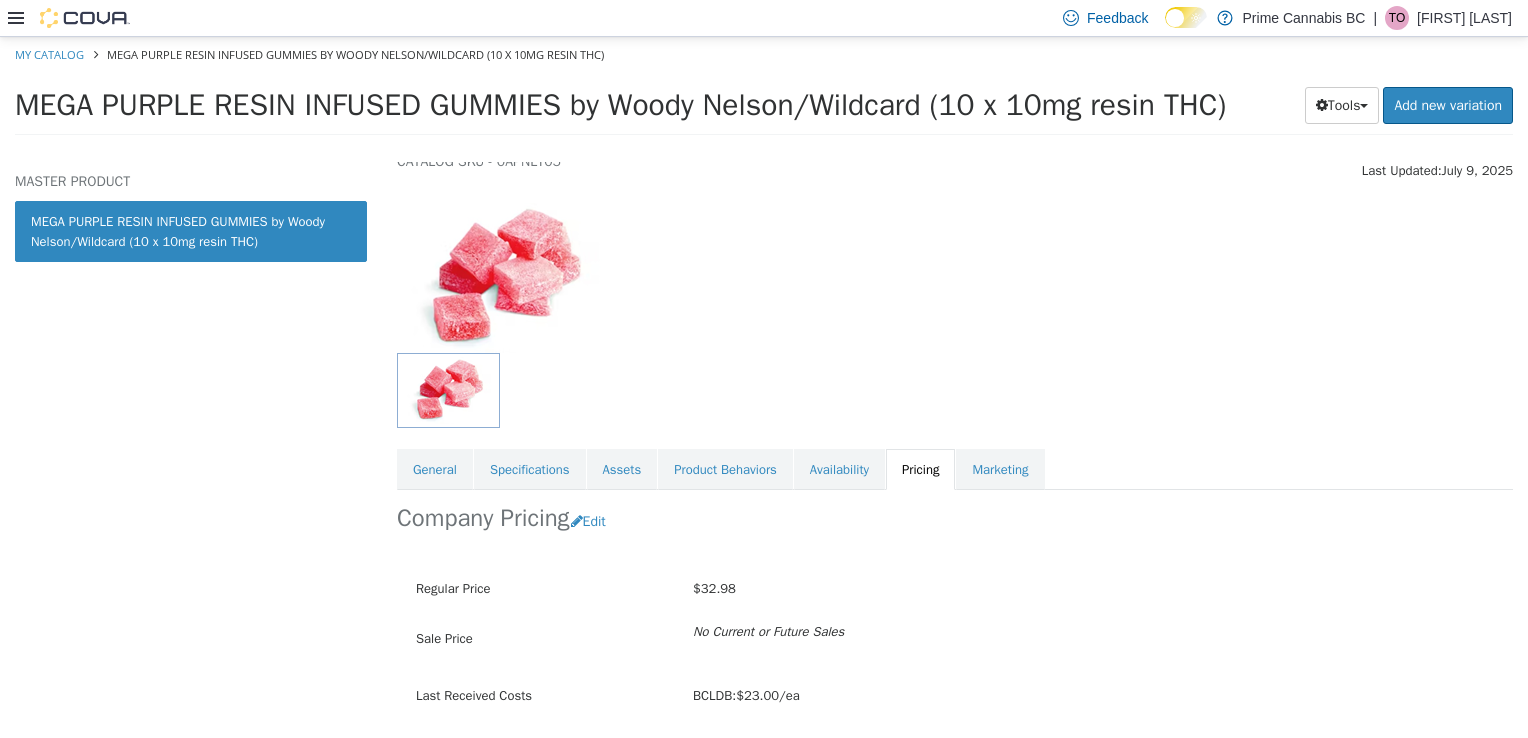 scroll, scrollTop: 78, scrollLeft: 0, axis: vertical 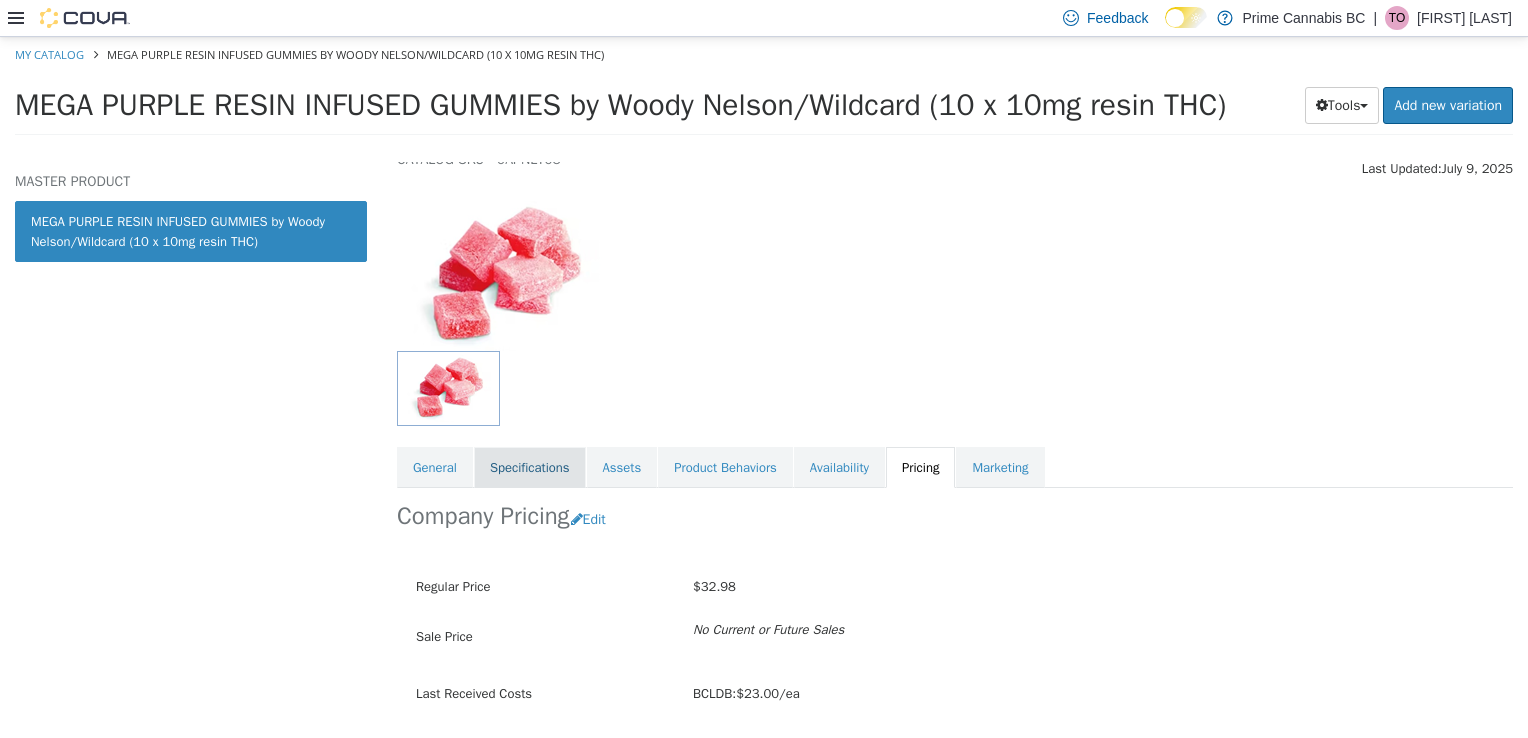 click on "Specifications" at bounding box center (530, 467) 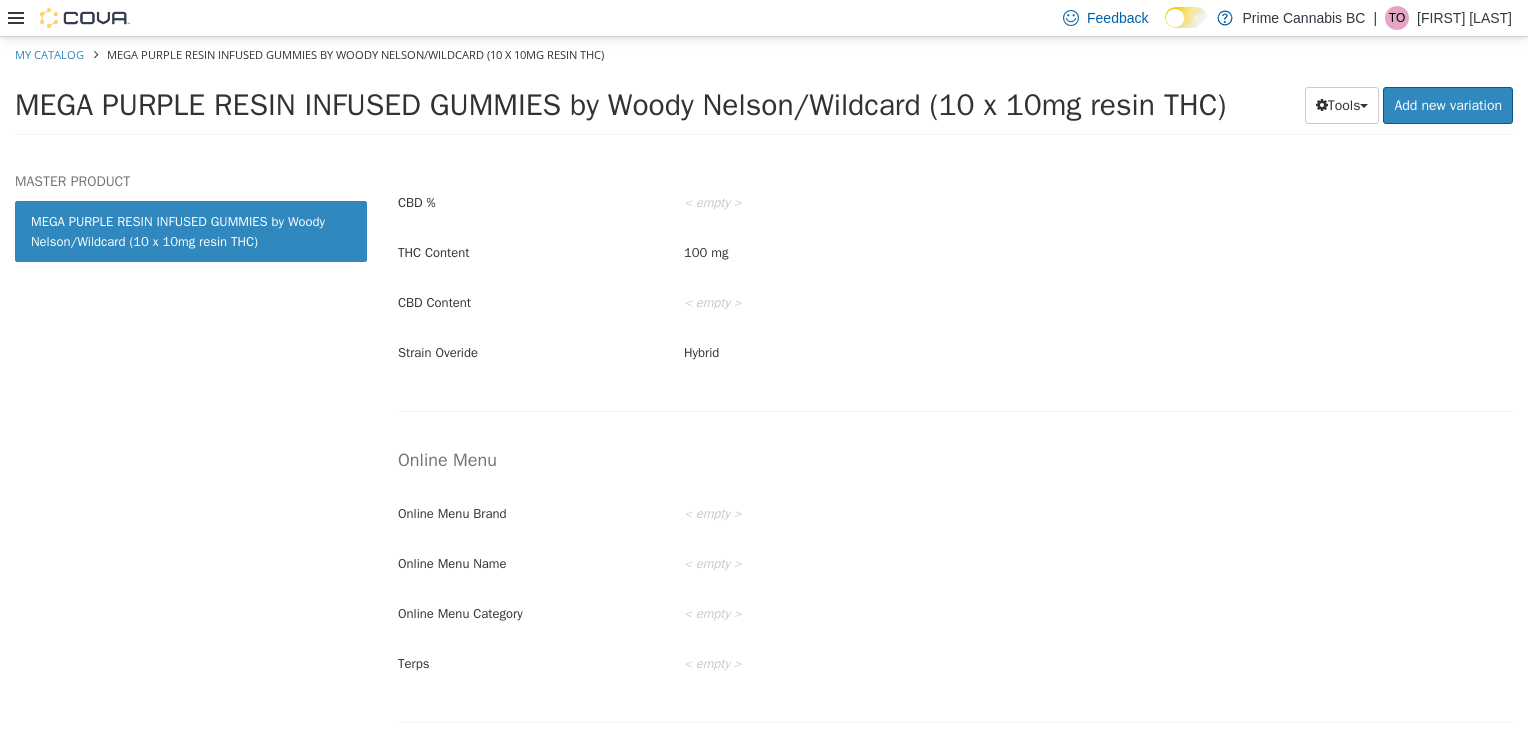 scroll, scrollTop: 1544, scrollLeft: 0, axis: vertical 